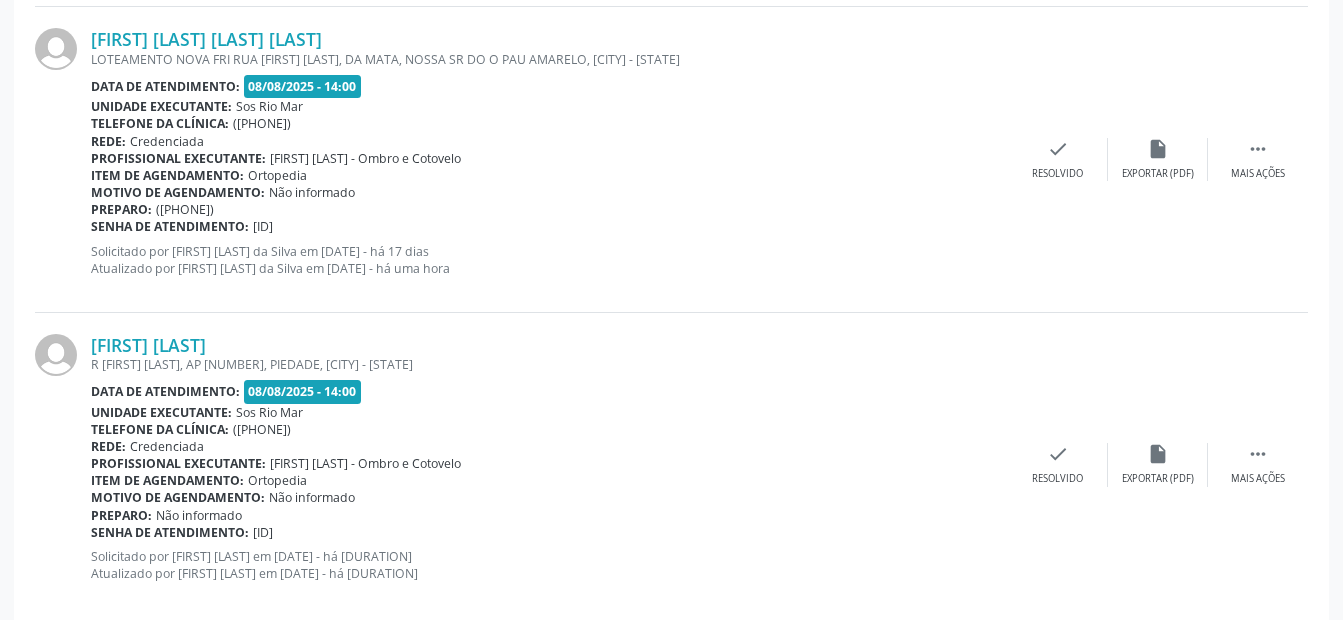 scroll, scrollTop: 4653, scrollLeft: 0, axis: vertical 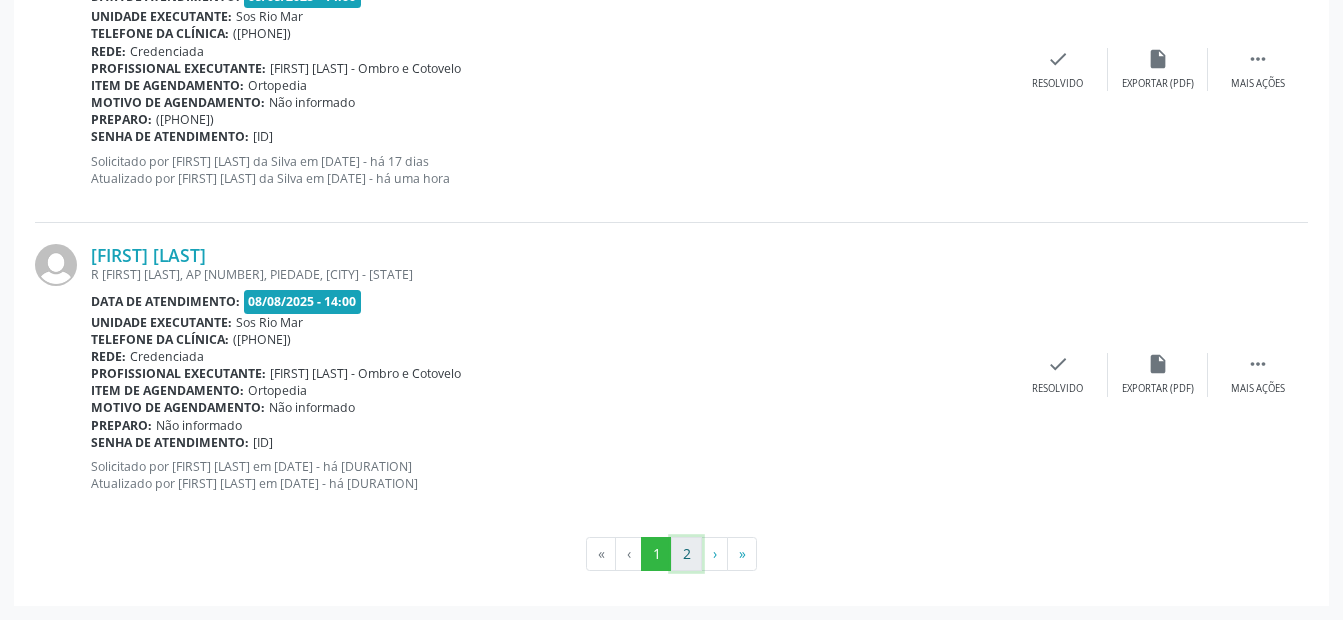 click on "2" at bounding box center (686, 554) 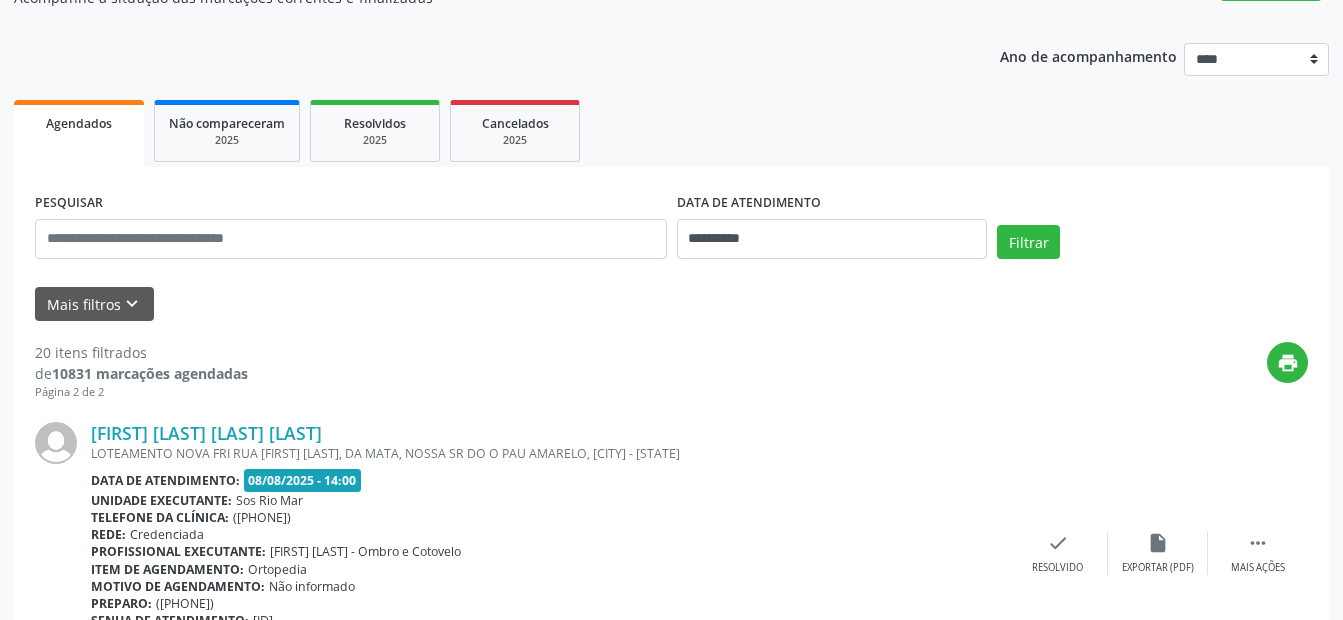 scroll, scrollTop: 99, scrollLeft: 0, axis: vertical 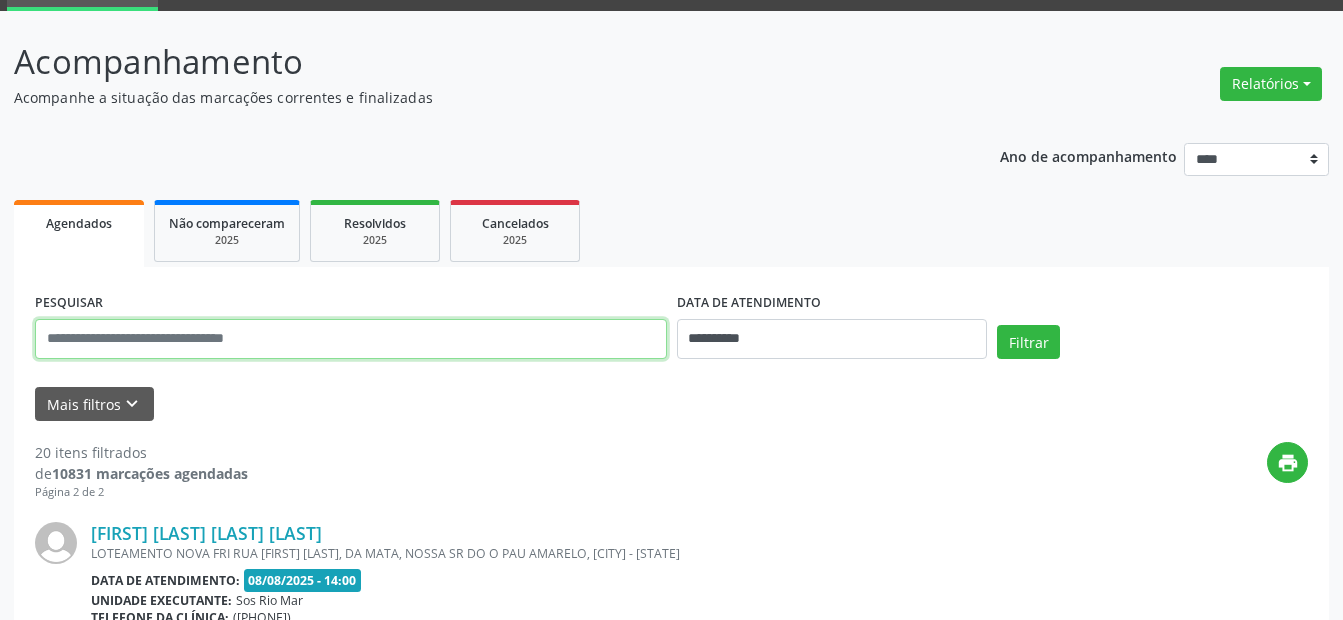 click at bounding box center [351, 339] 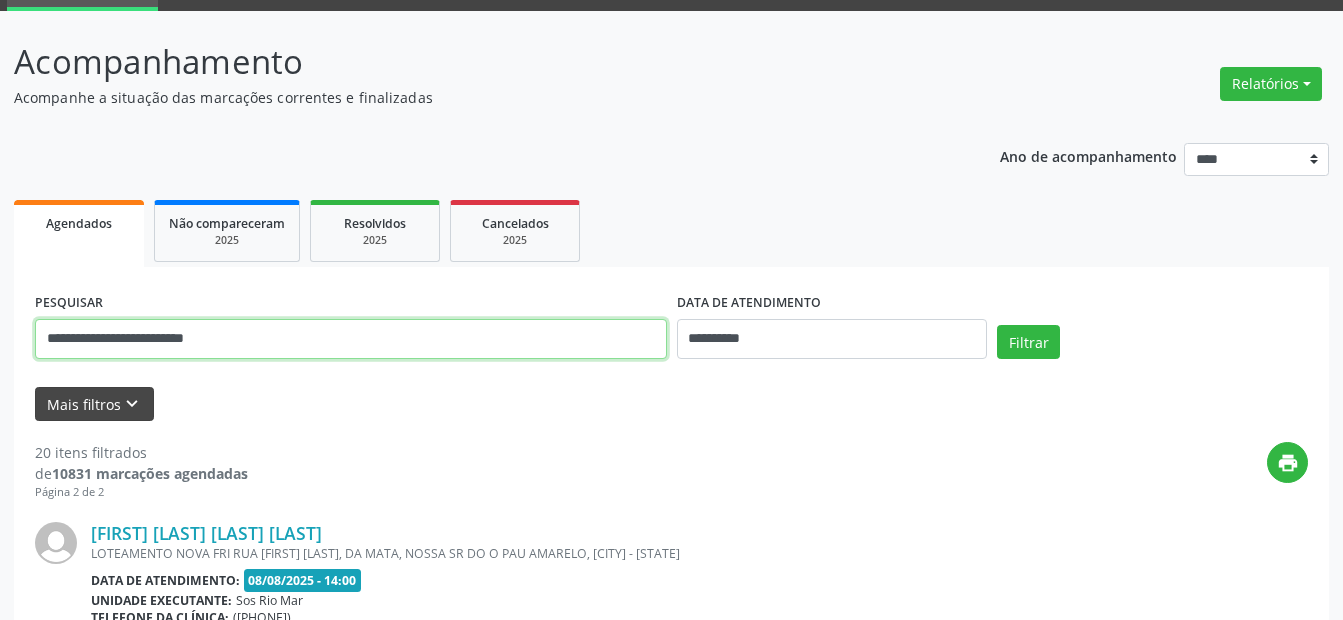 type on "**********" 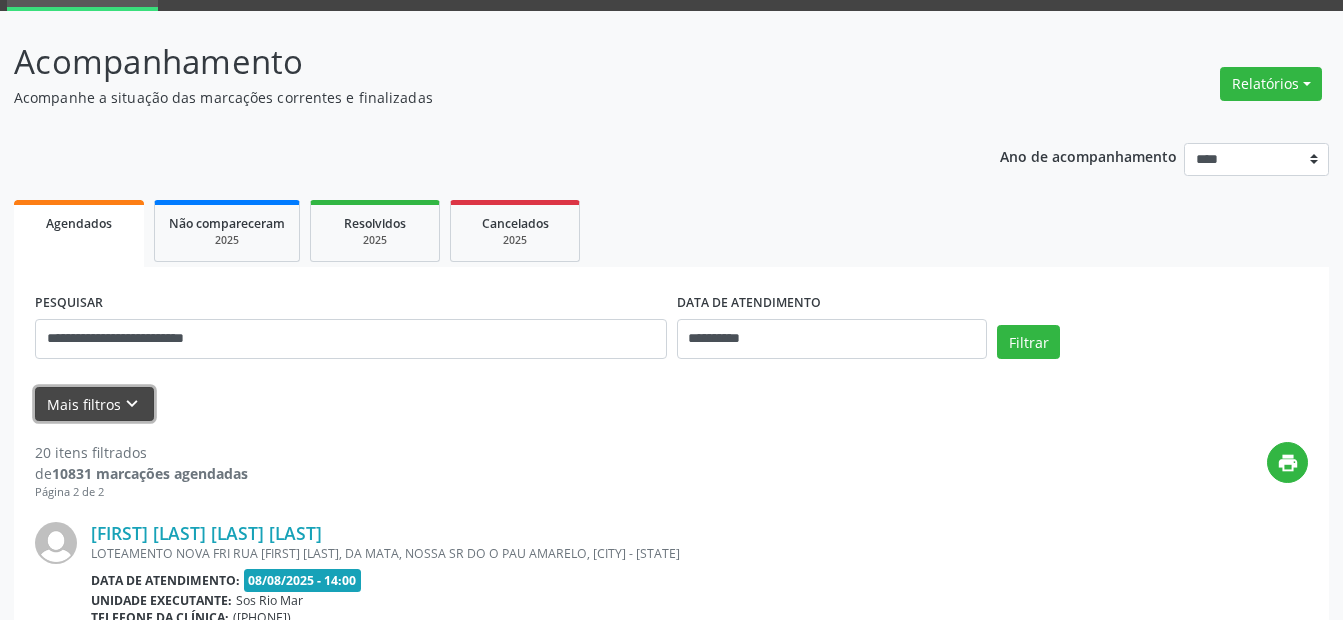 click on "keyboard_arrow_down" at bounding box center [132, 404] 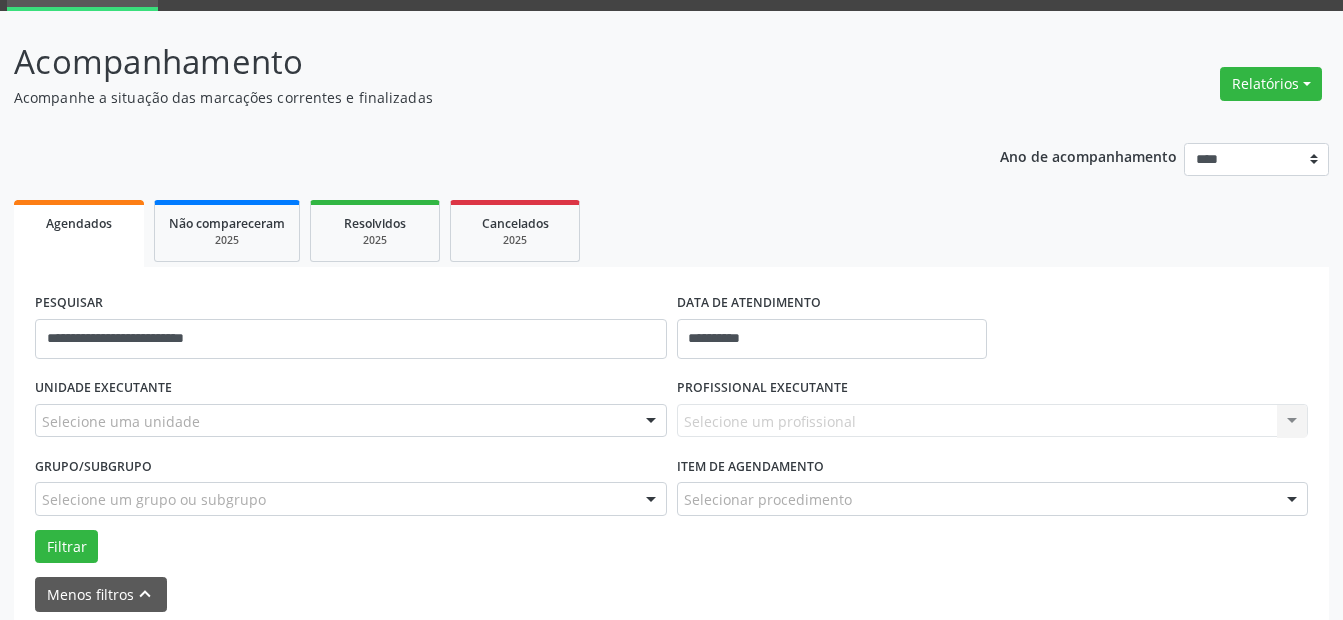 click on "Selecione uma unidade" at bounding box center (351, 421) 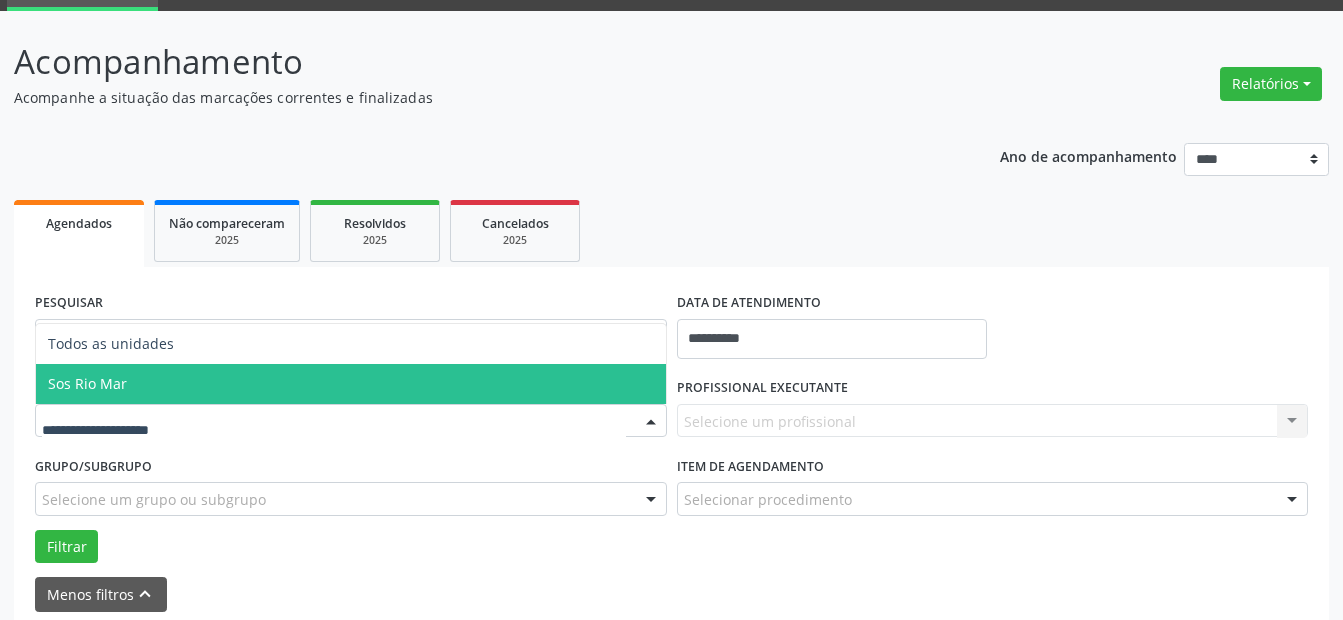 click on "Sos Rio Mar" at bounding box center (351, 384) 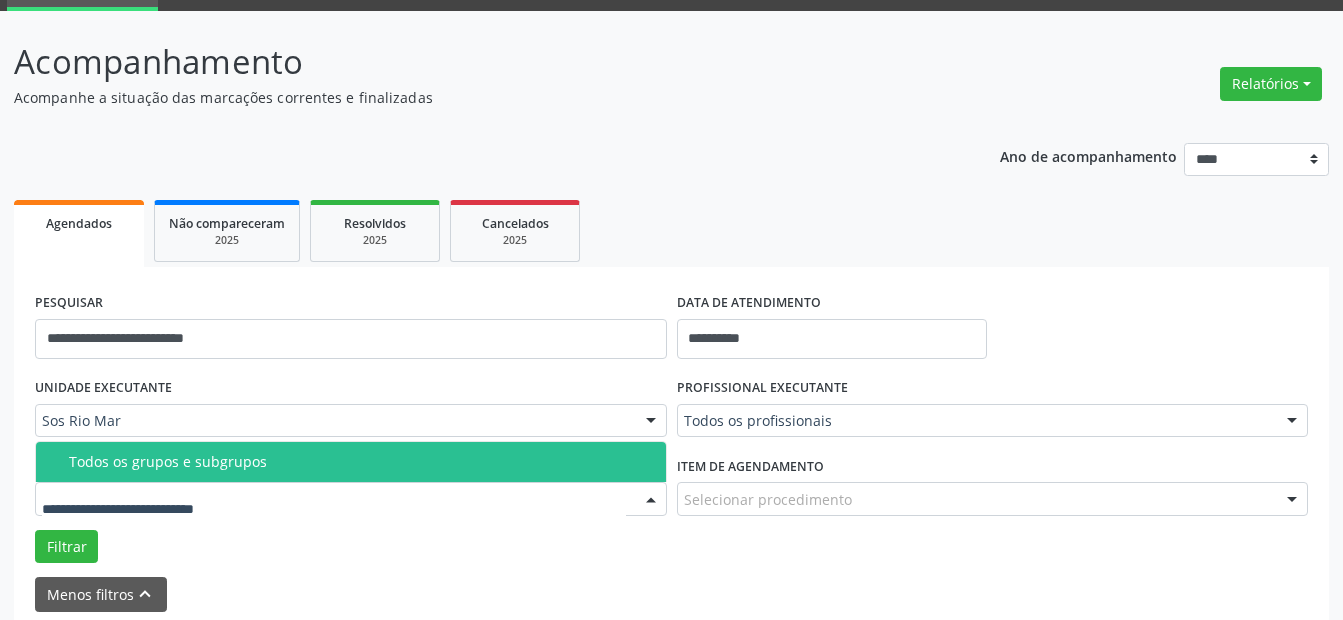 click on "Todos os grupos e subgrupos" at bounding box center (361, 462) 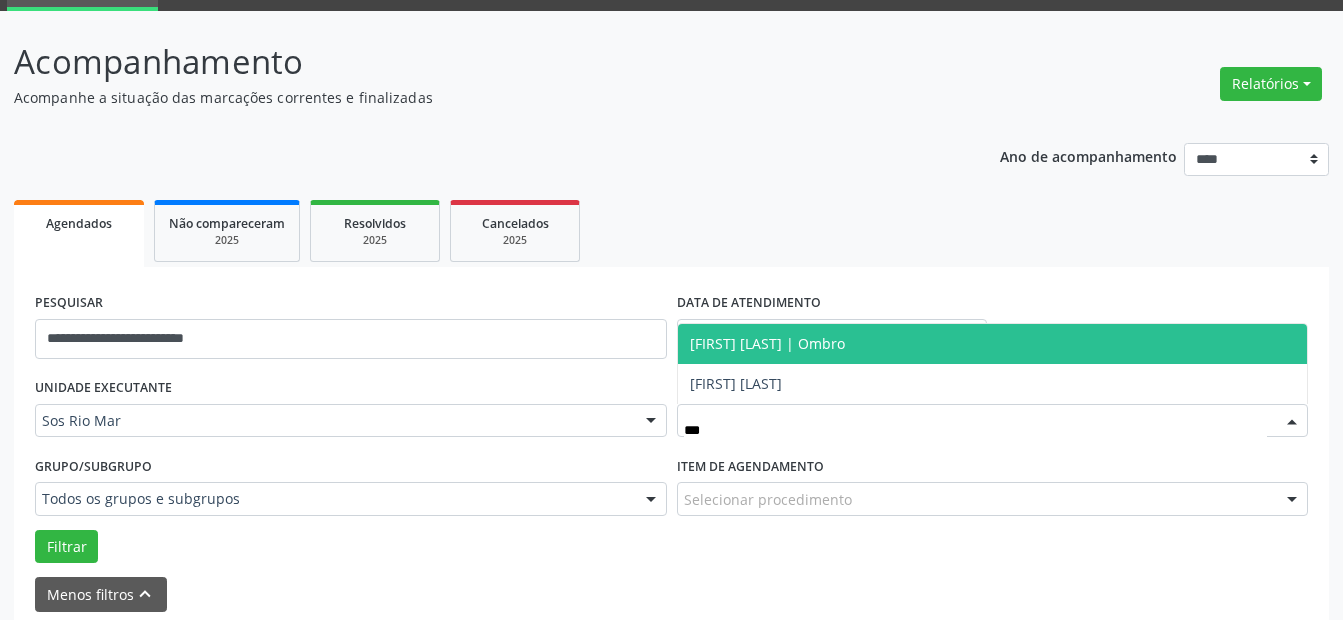type on "****" 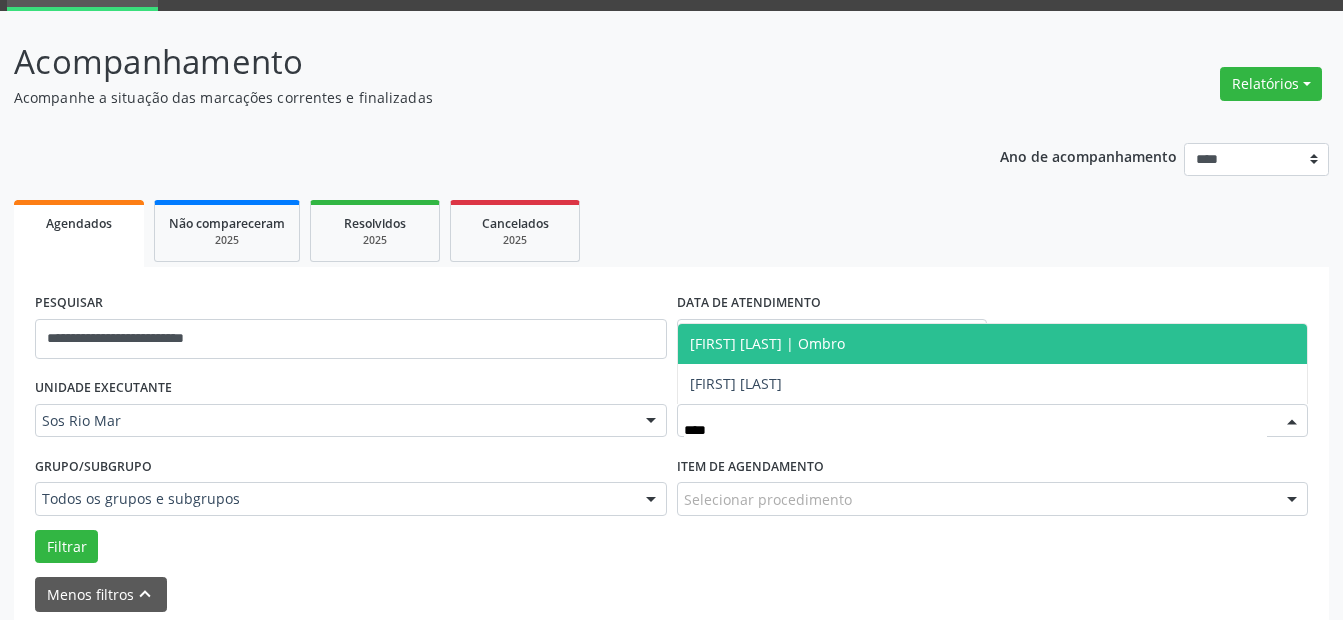 click on "[FIRST] [LAST] | Ombro" at bounding box center (767, 343) 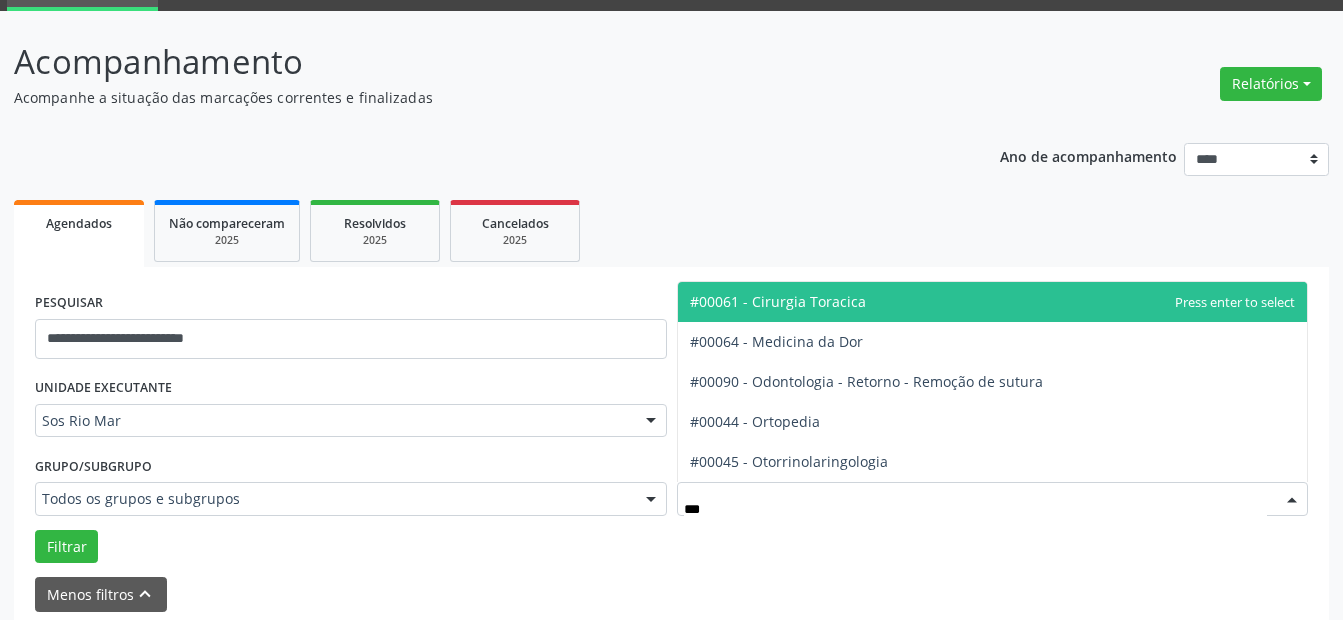 type on "****" 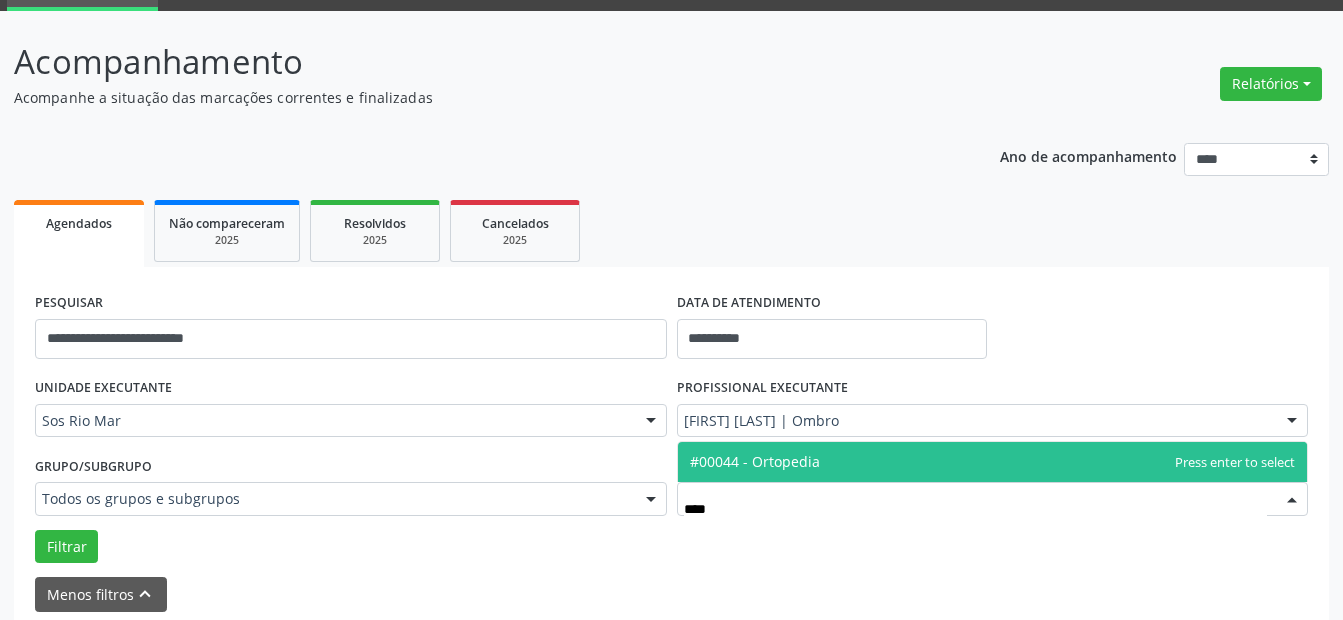 click on "#00044 - Ortopedia" at bounding box center [755, 461] 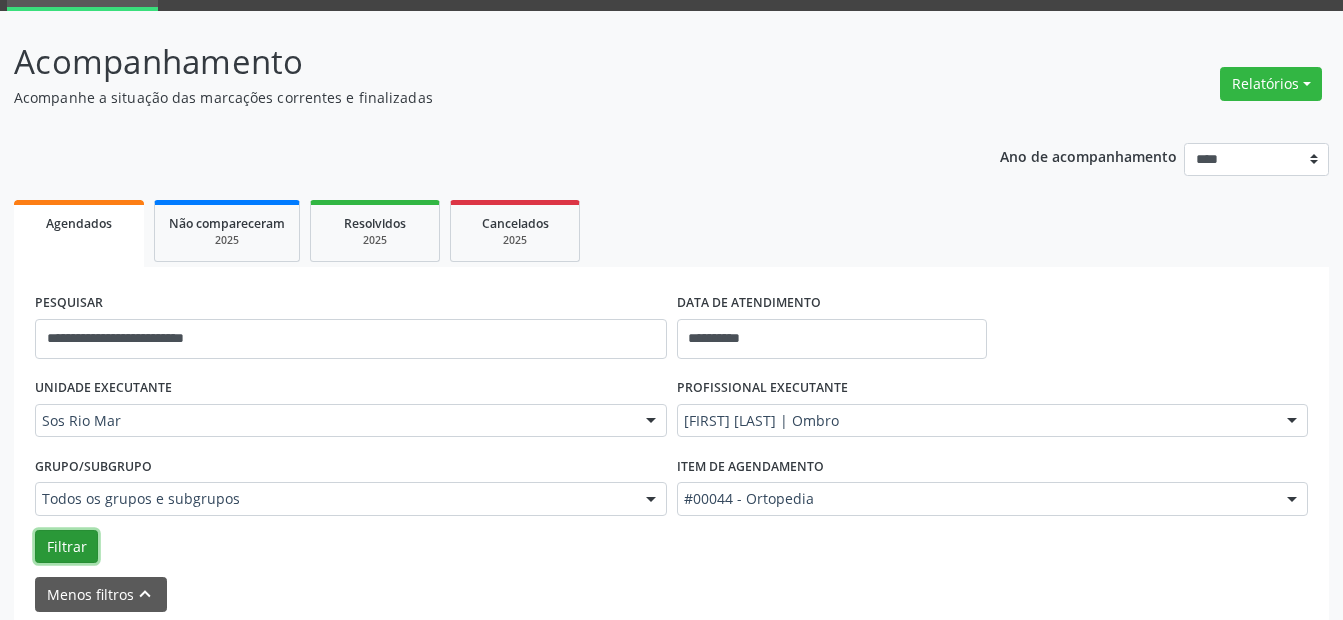 click on "Filtrar" at bounding box center [66, 547] 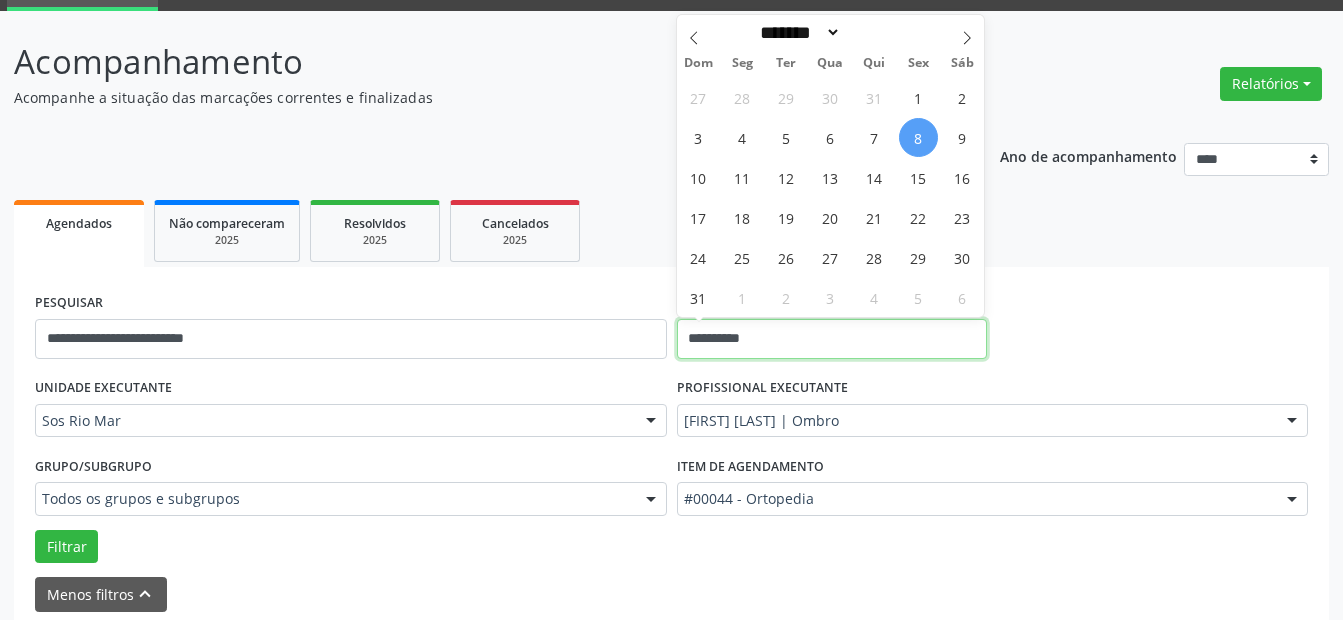 click on "**********" at bounding box center (832, 339) 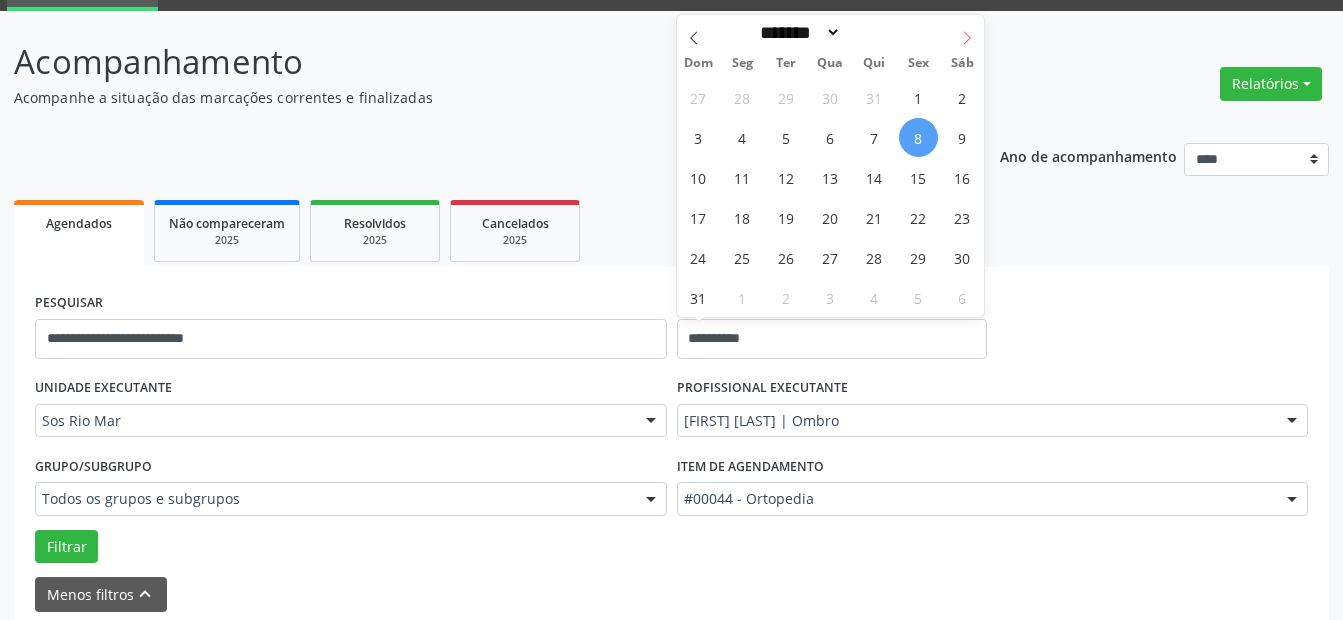 click at bounding box center [967, 32] 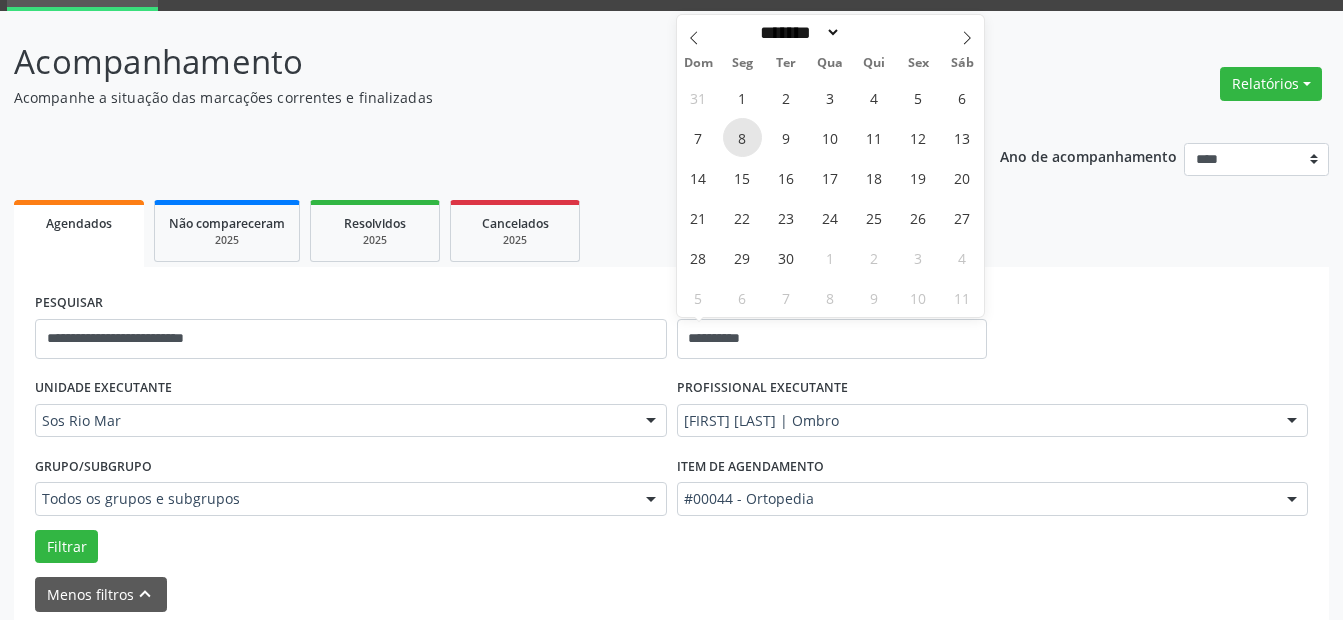 click on "8" at bounding box center (742, 137) 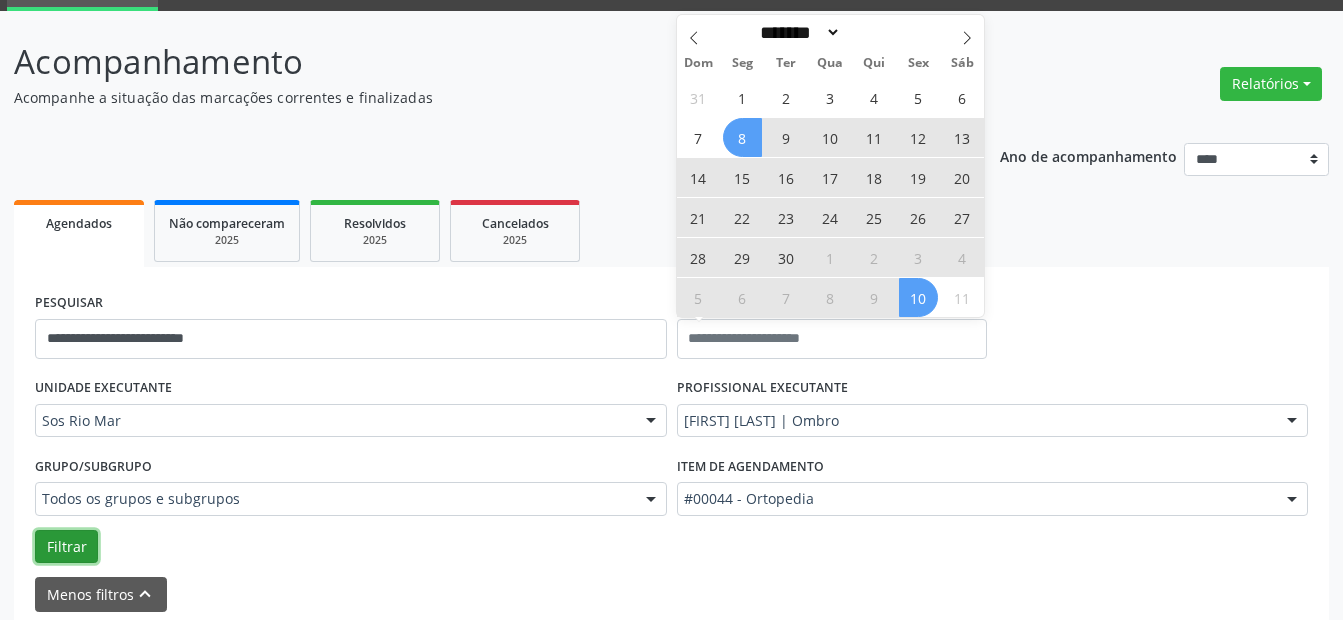 click on "Filtrar" at bounding box center [66, 547] 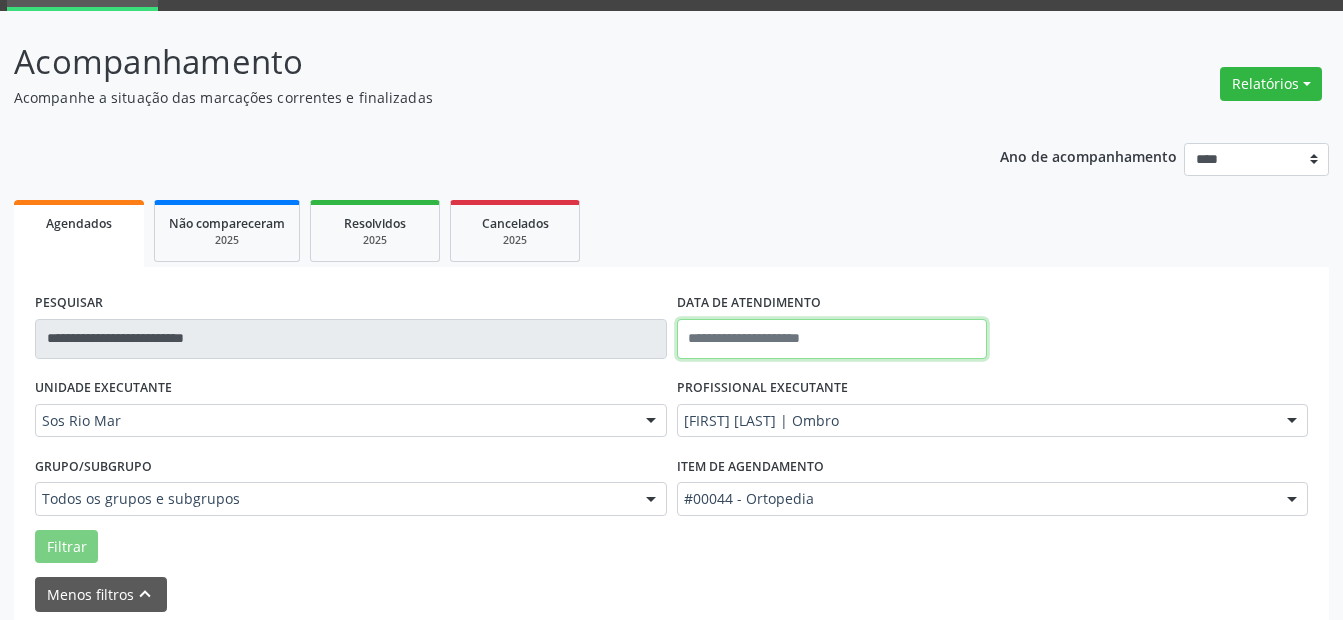 click at bounding box center (832, 339) 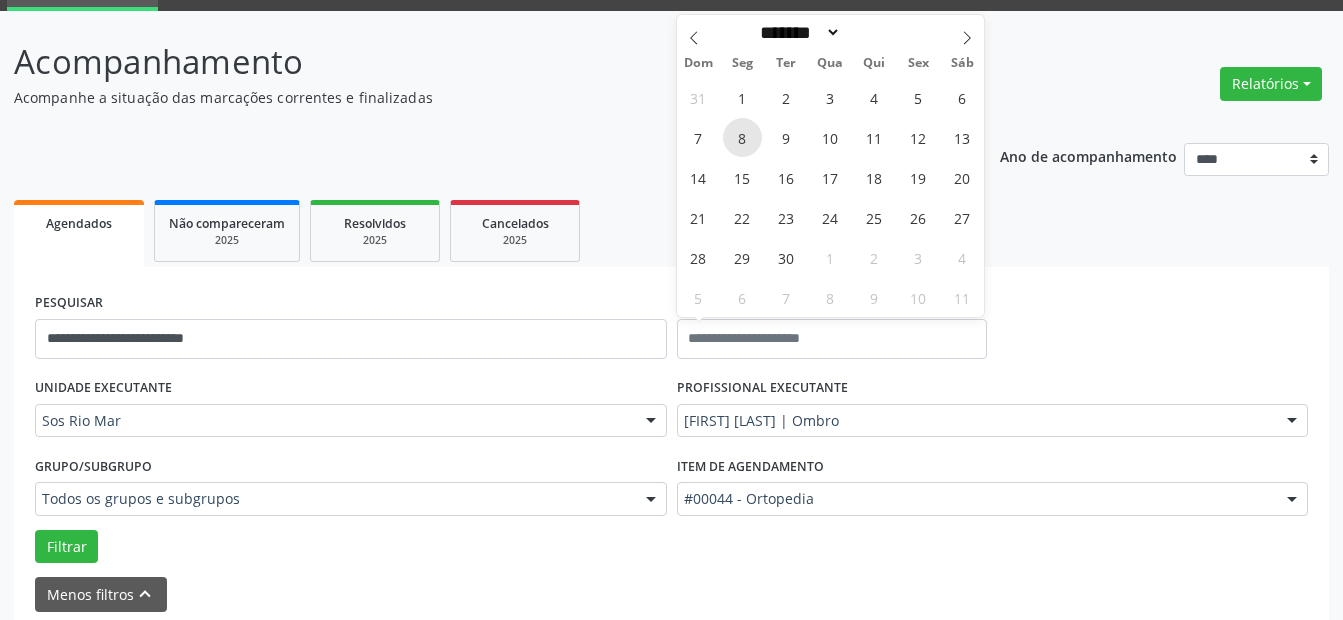 click on "8" at bounding box center (742, 137) 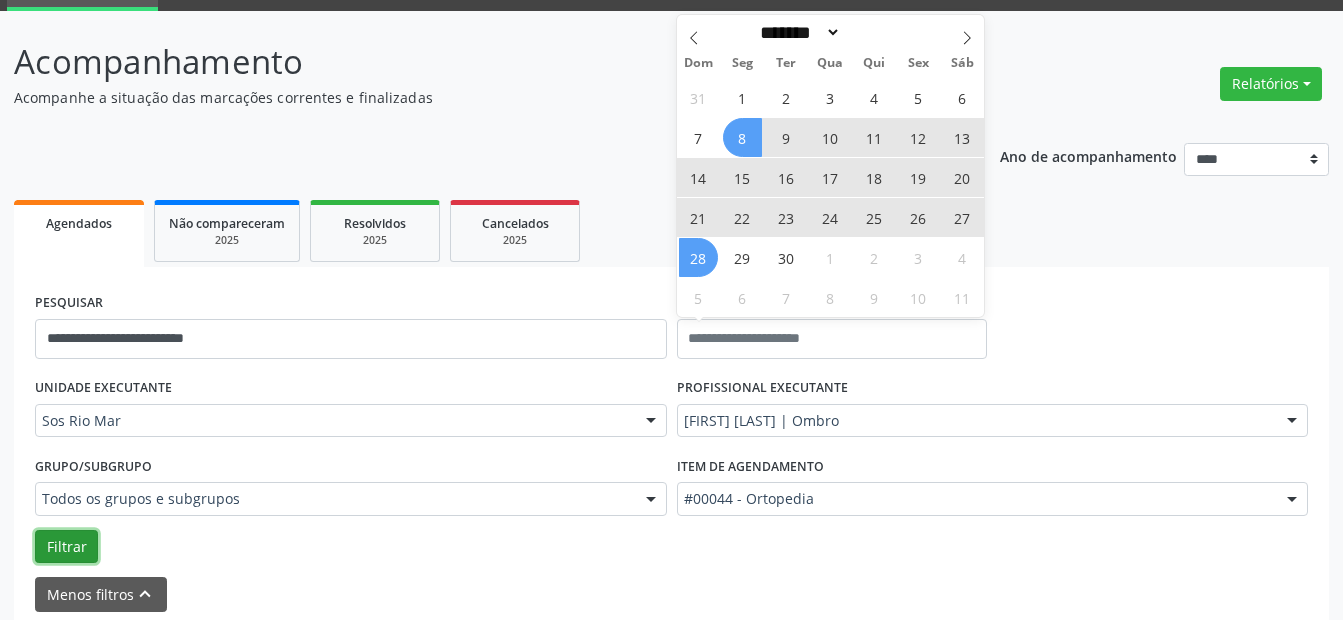 click on "Filtrar" at bounding box center (66, 547) 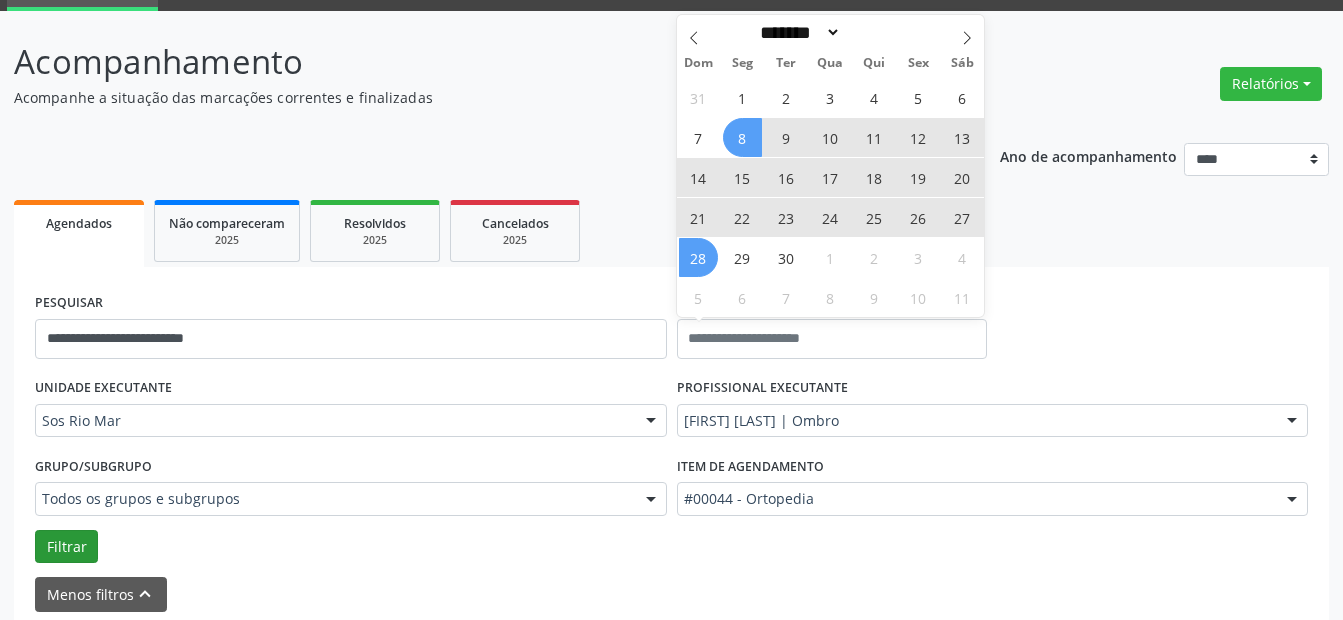 select on "*" 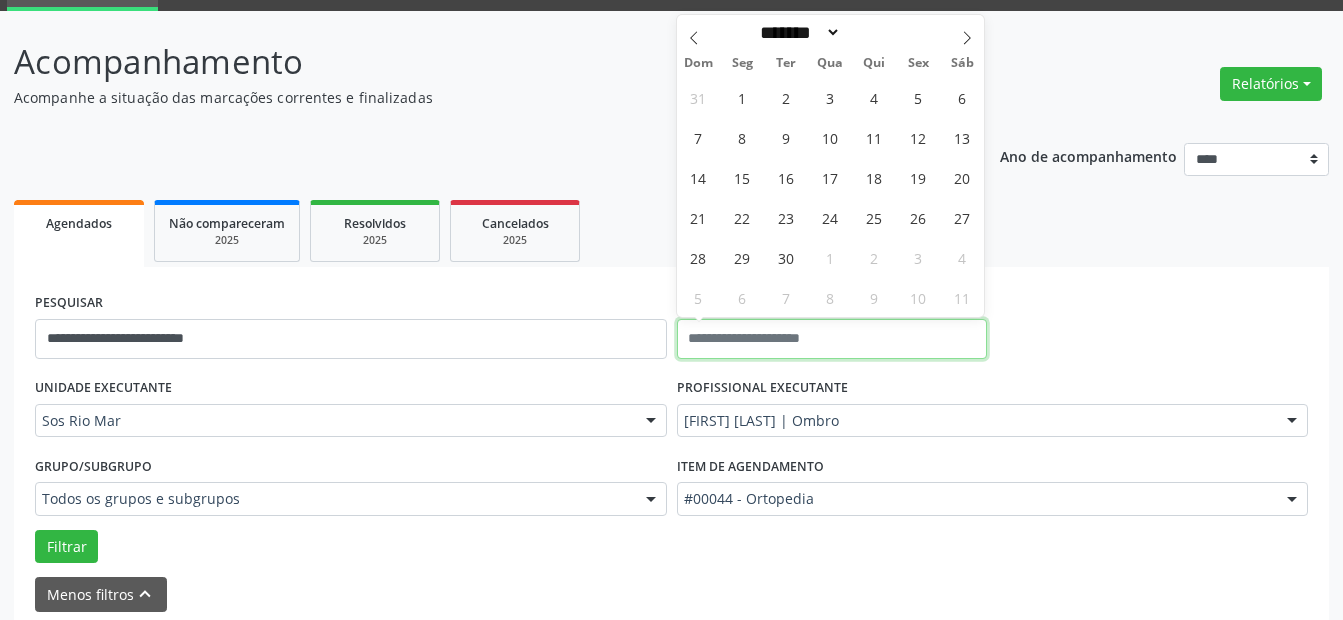 click at bounding box center (832, 339) 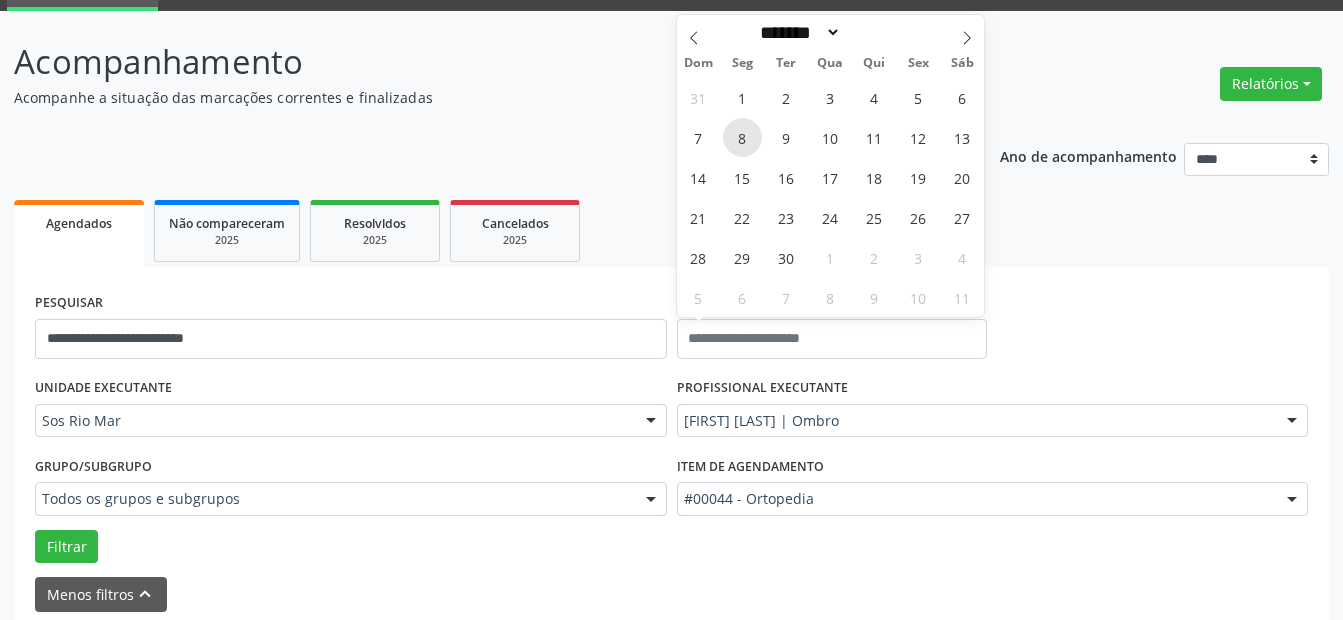 click on "8" at bounding box center (742, 137) 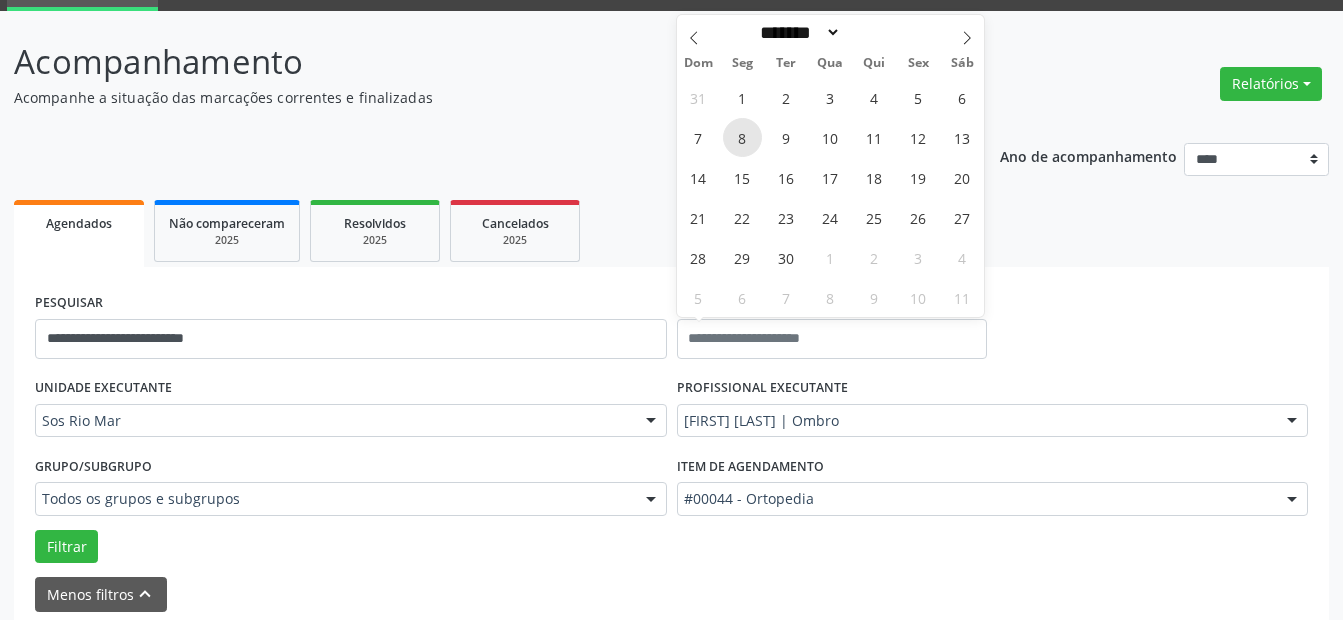 type on "**********" 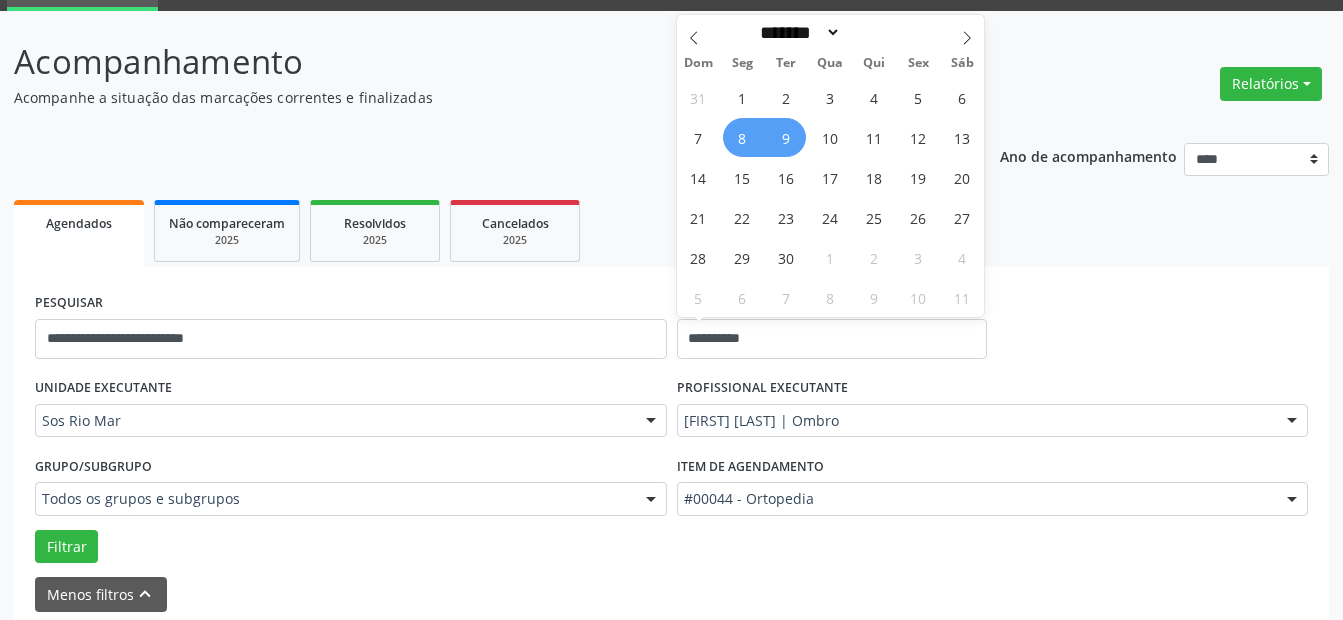 click on "9" at bounding box center (786, 137) 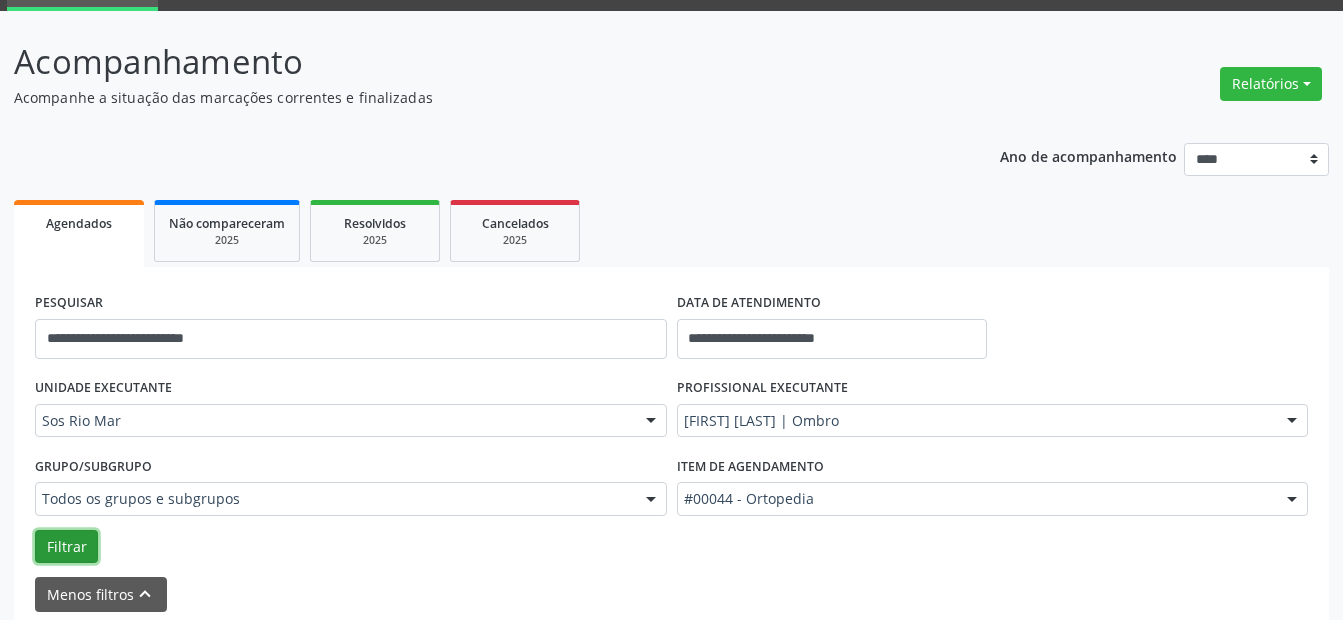 click on "Filtrar" at bounding box center (66, 547) 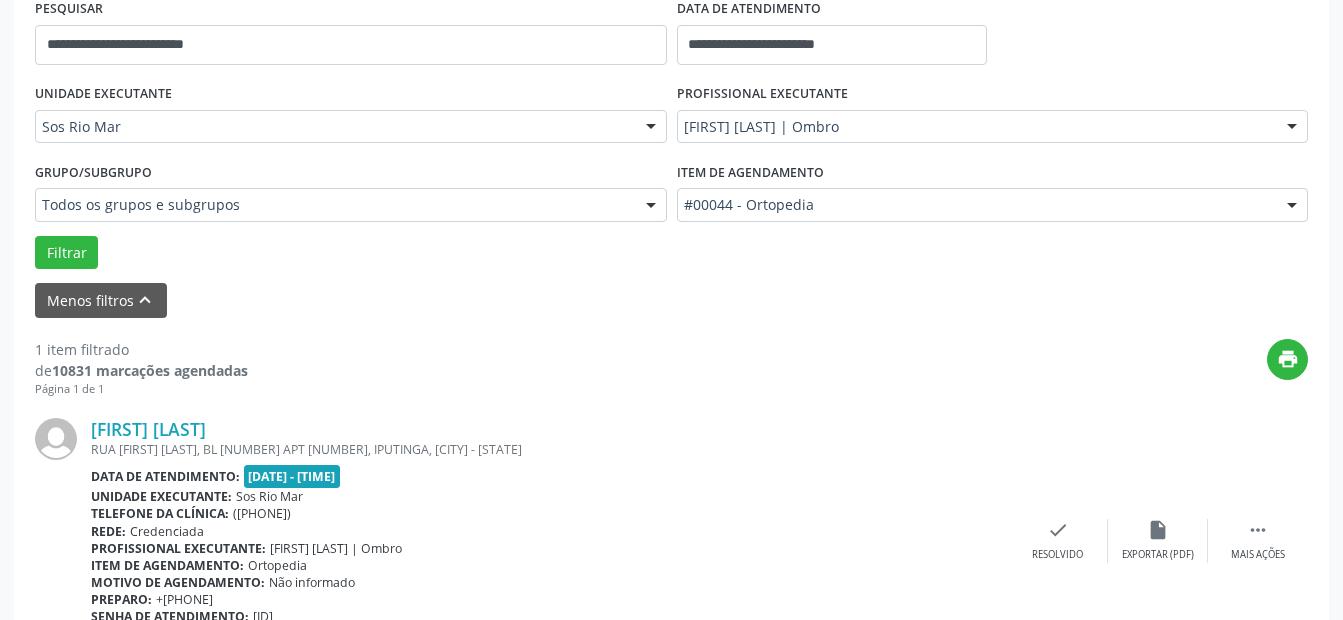 scroll, scrollTop: 193, scrollLeft: 0, axis: vertical 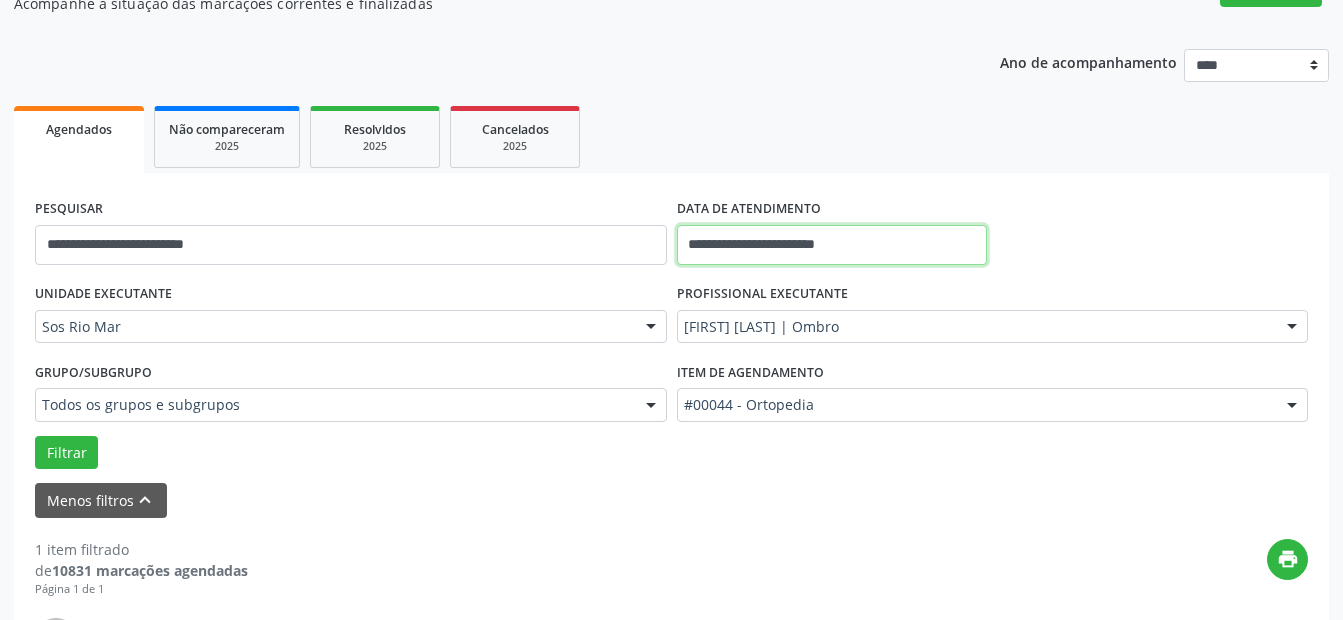 click on "**********" at bounding box center [832, 245] 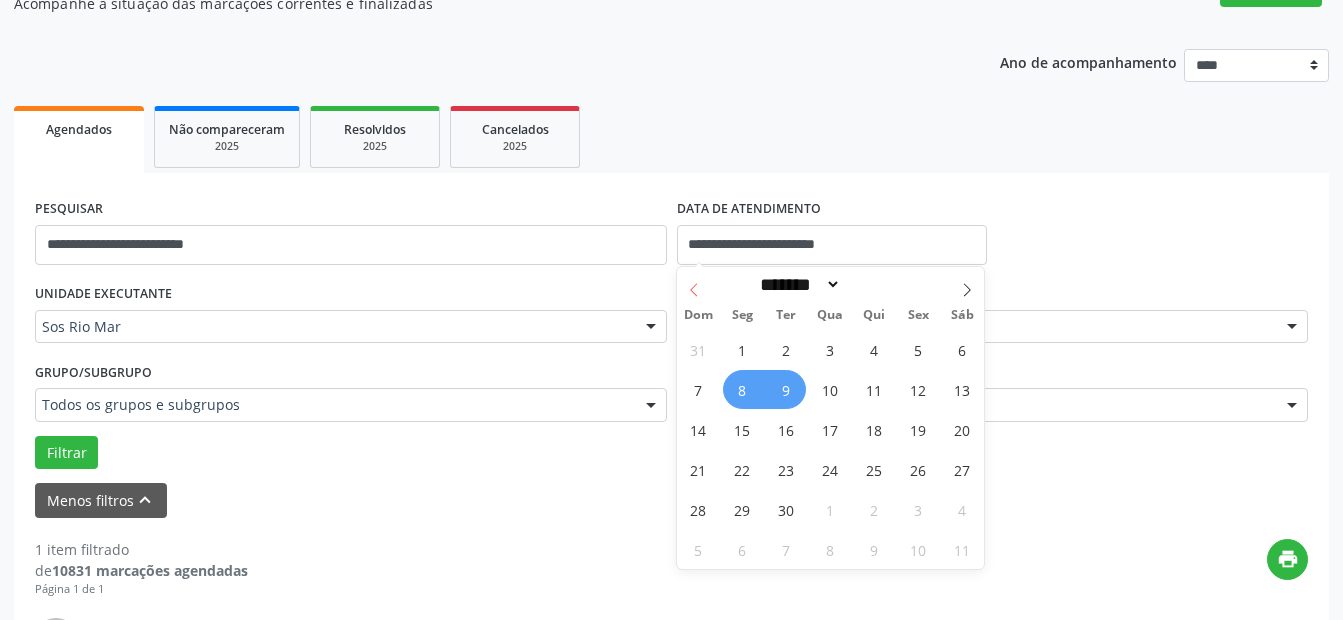 click 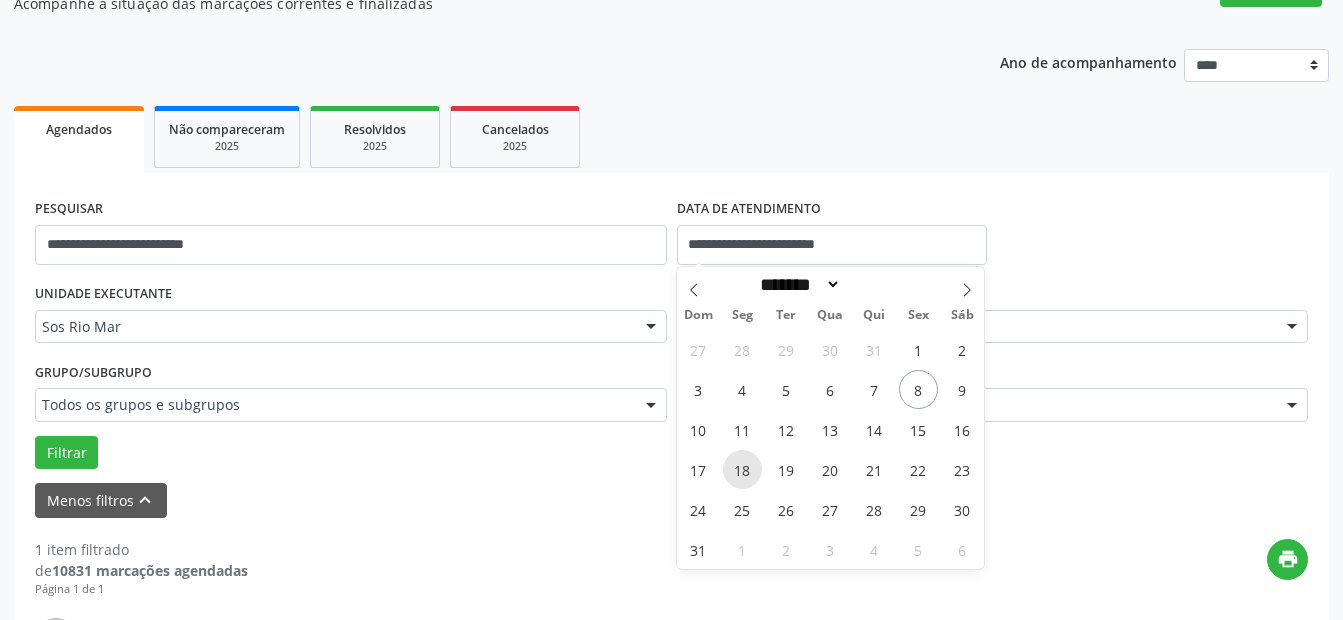 click on "18" at bounding box center (742, 469) 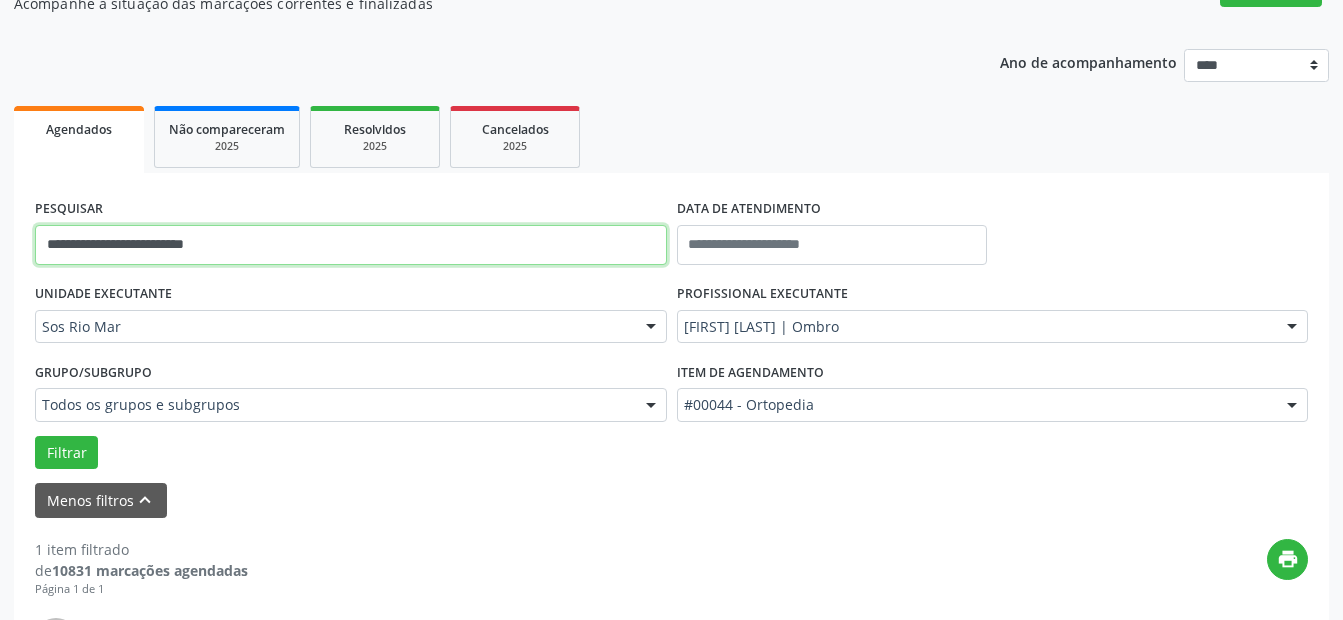 drag, startPoint x: 283, startPoint y: 248, endPoint x: 27, endPoint y: 269, distance: 256.8599 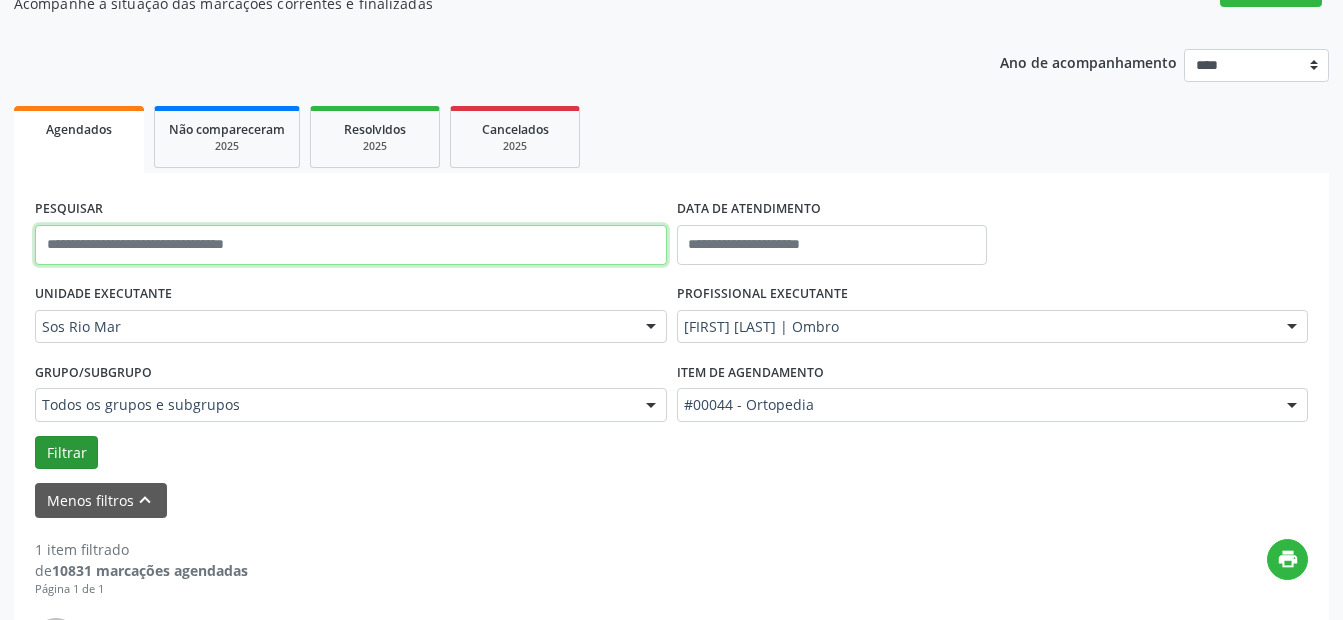 type 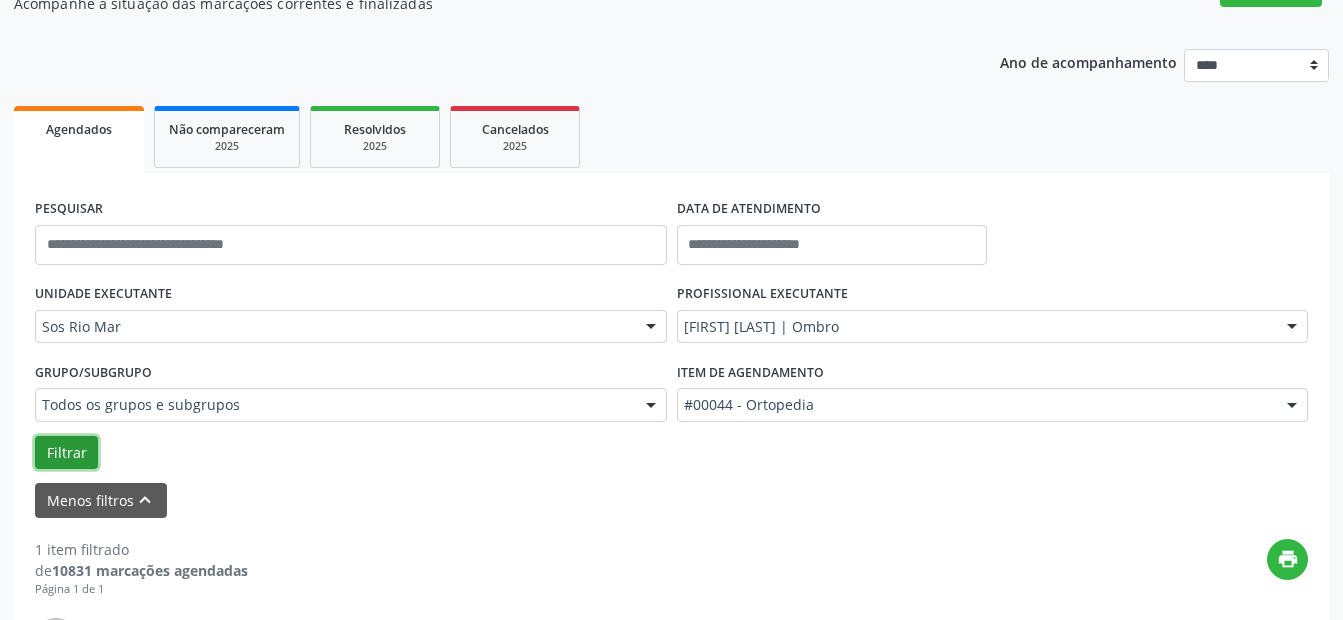 click on "Filtrar" at bounding box center [66, 453] 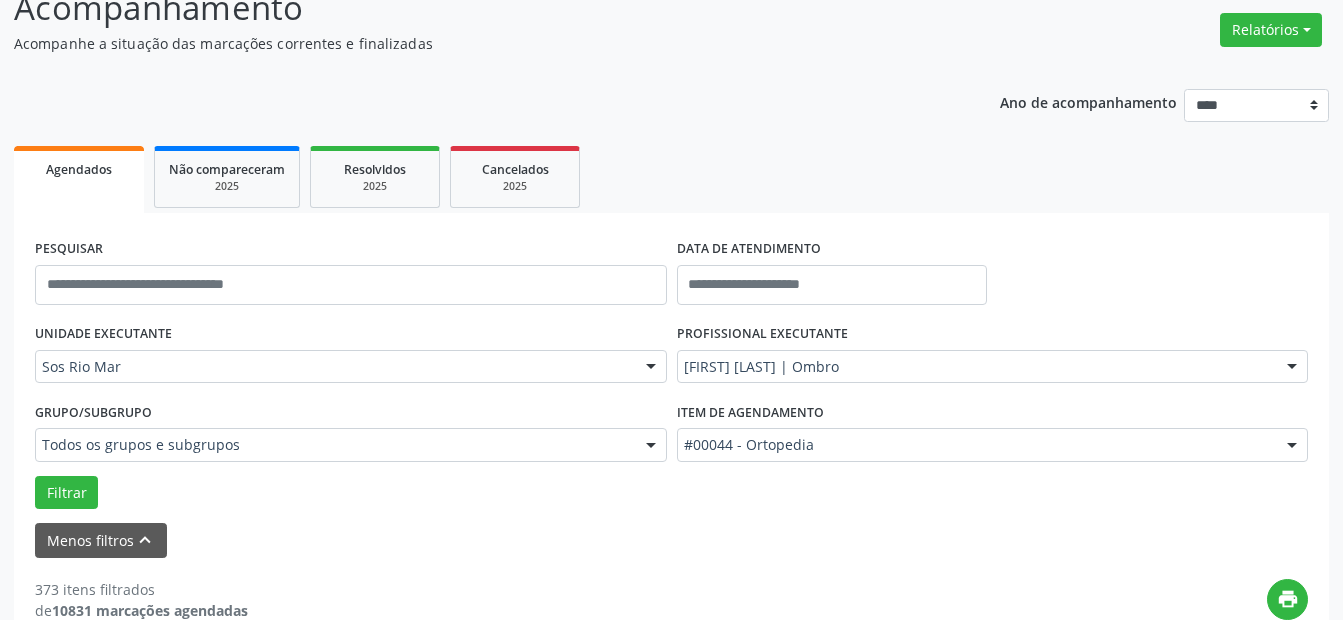 scroll, scrollTop: 53, scrollLeft: 0, axis: vertical 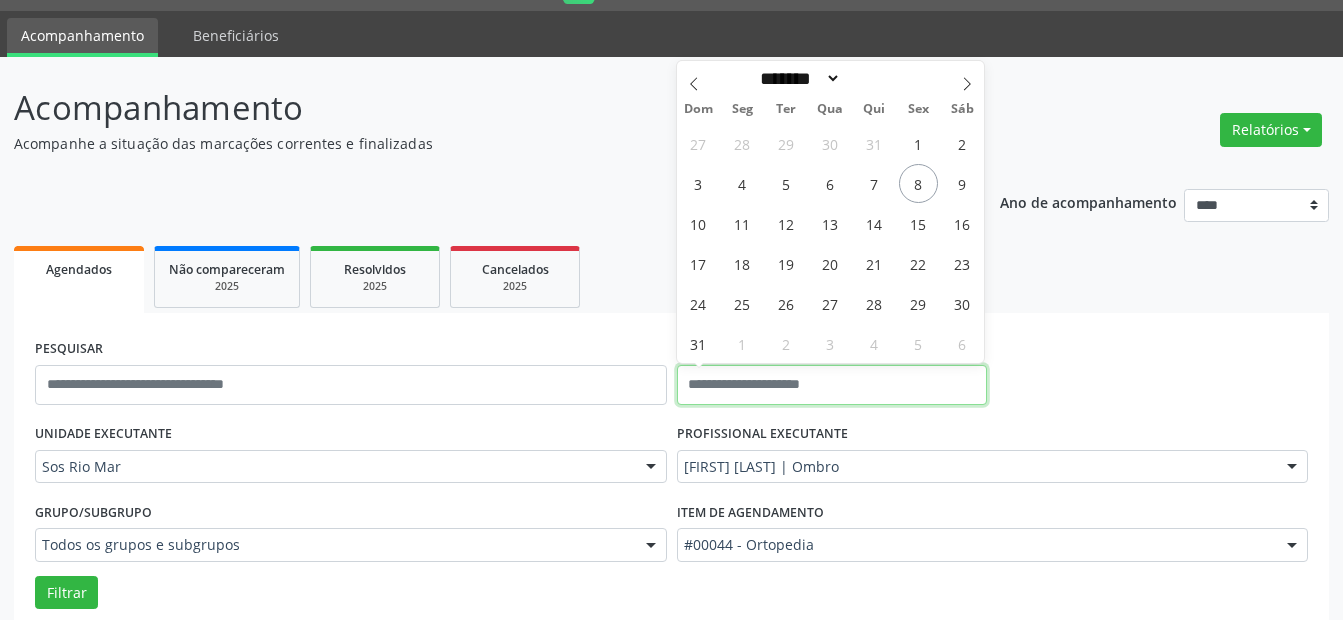 click at bounding box center [832, 385] 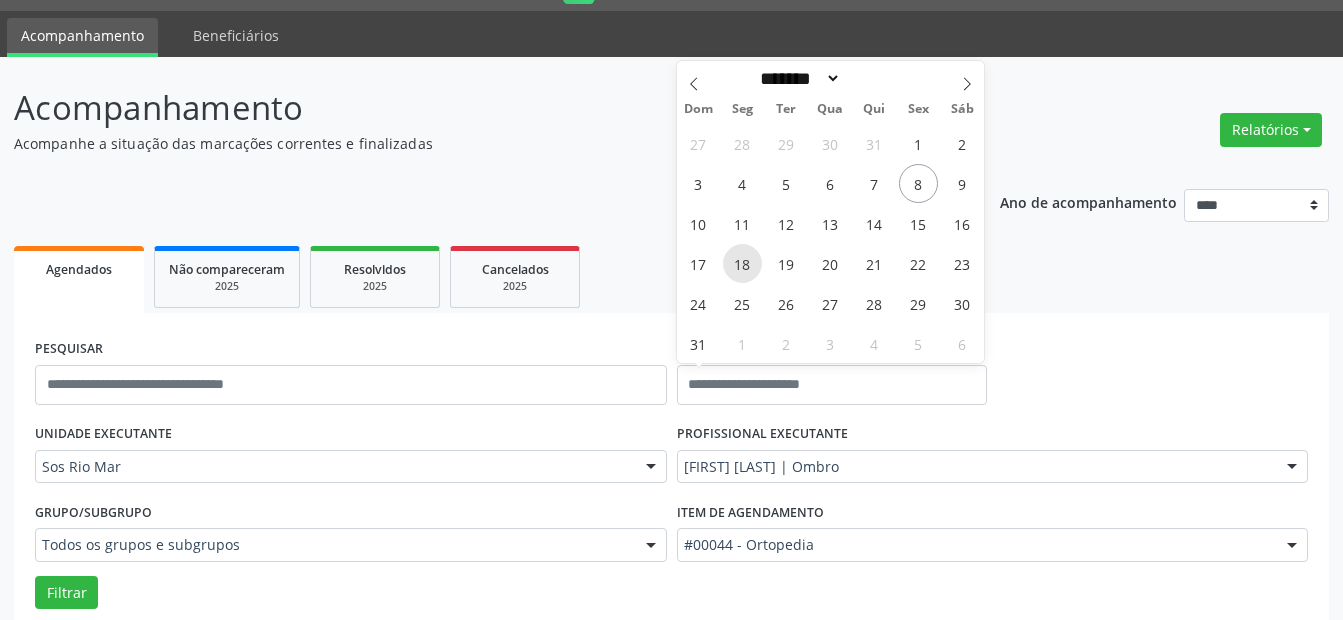 click on "18" at bounding box center [742, 263] 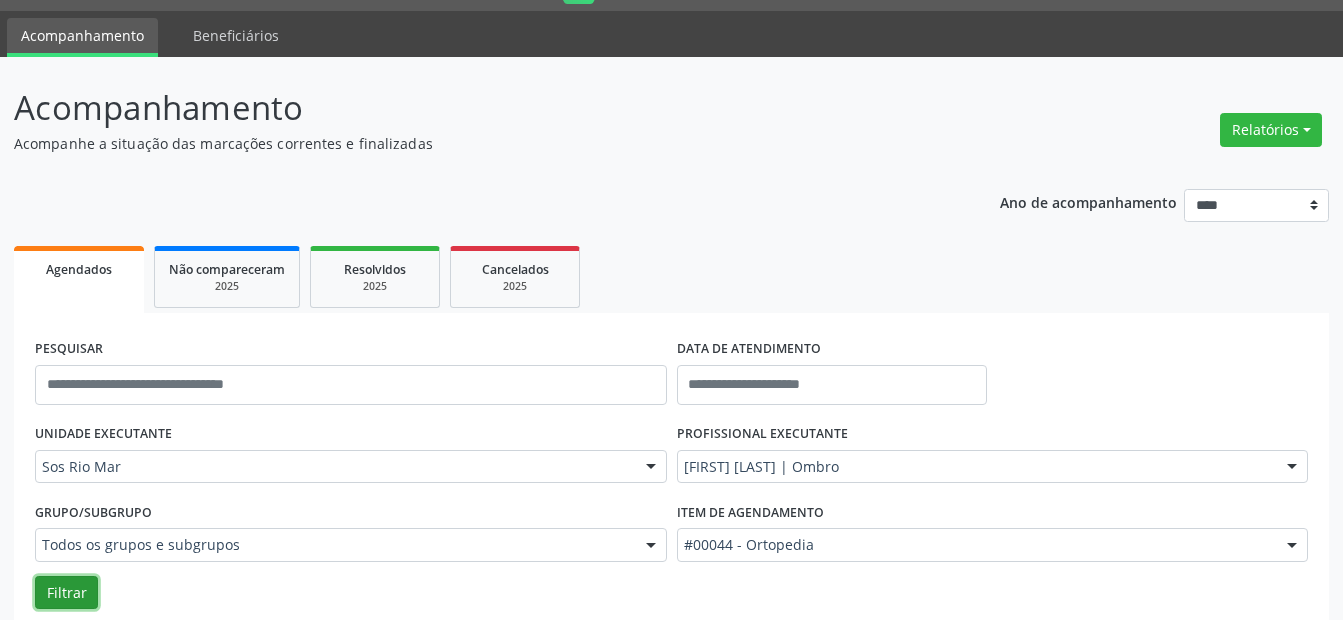click on "Filtrar" at bounding box center (66, 593) 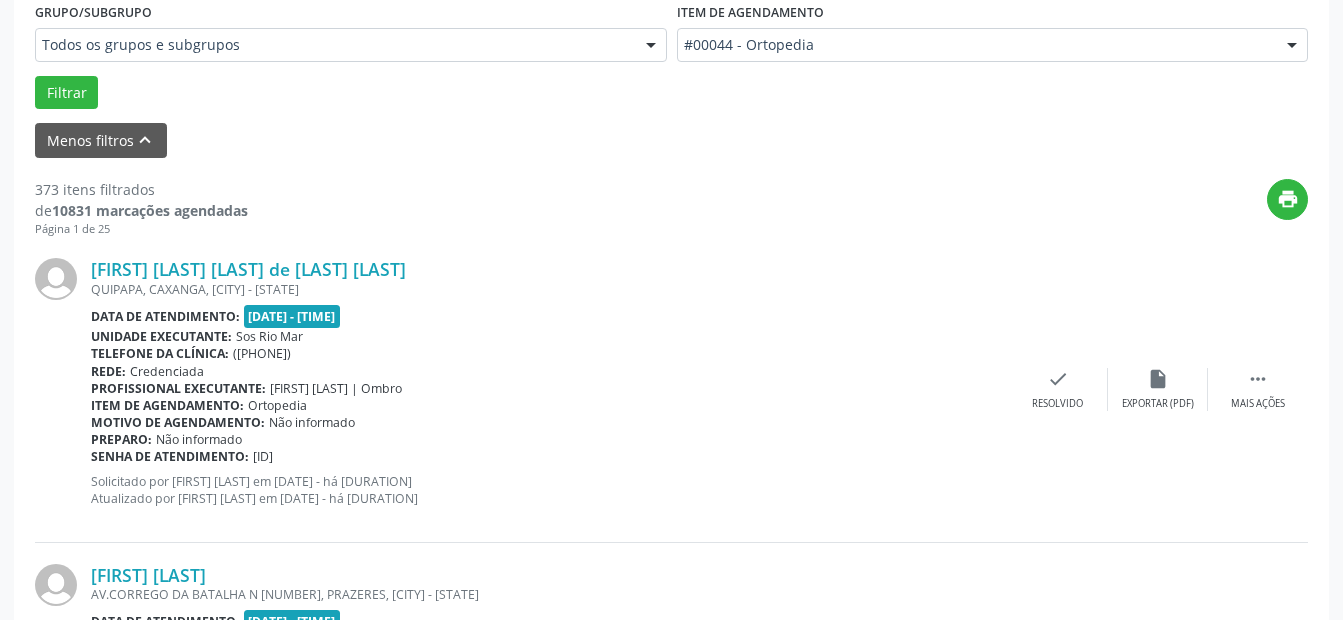 scroll, scrollTop: 0, scrollLeft: 0, axis: both 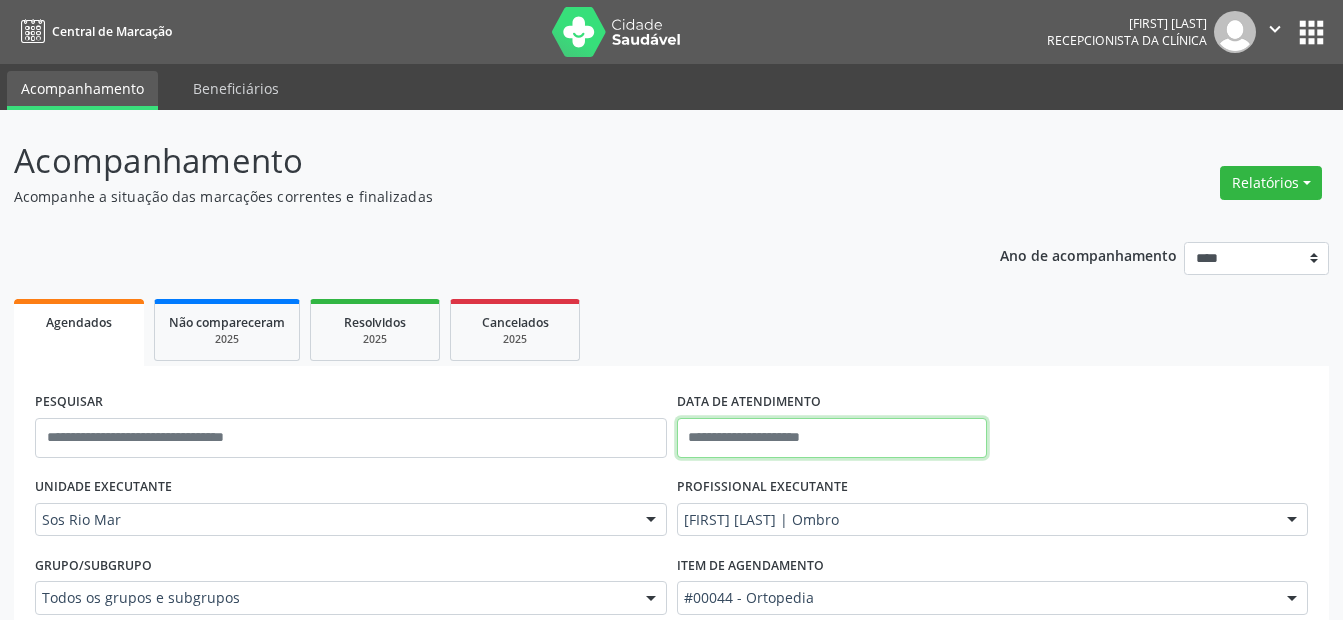 click at bounding box center [832, 438] 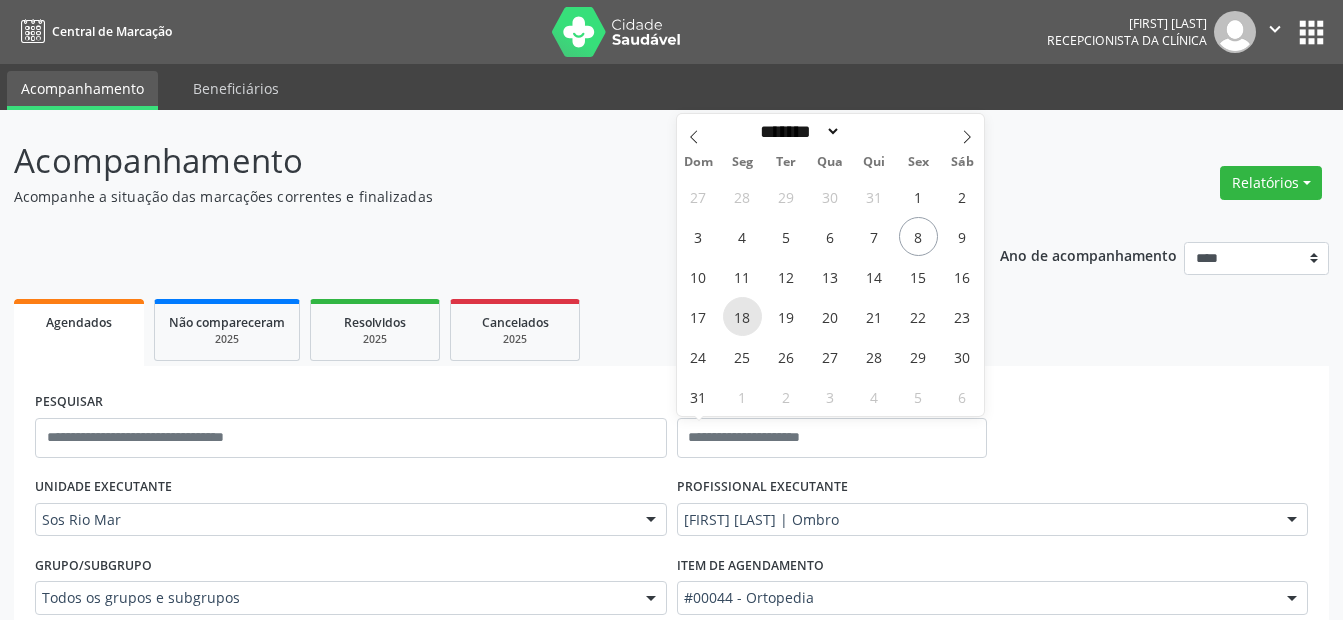 click on "18" at bounding box center (742, 316) 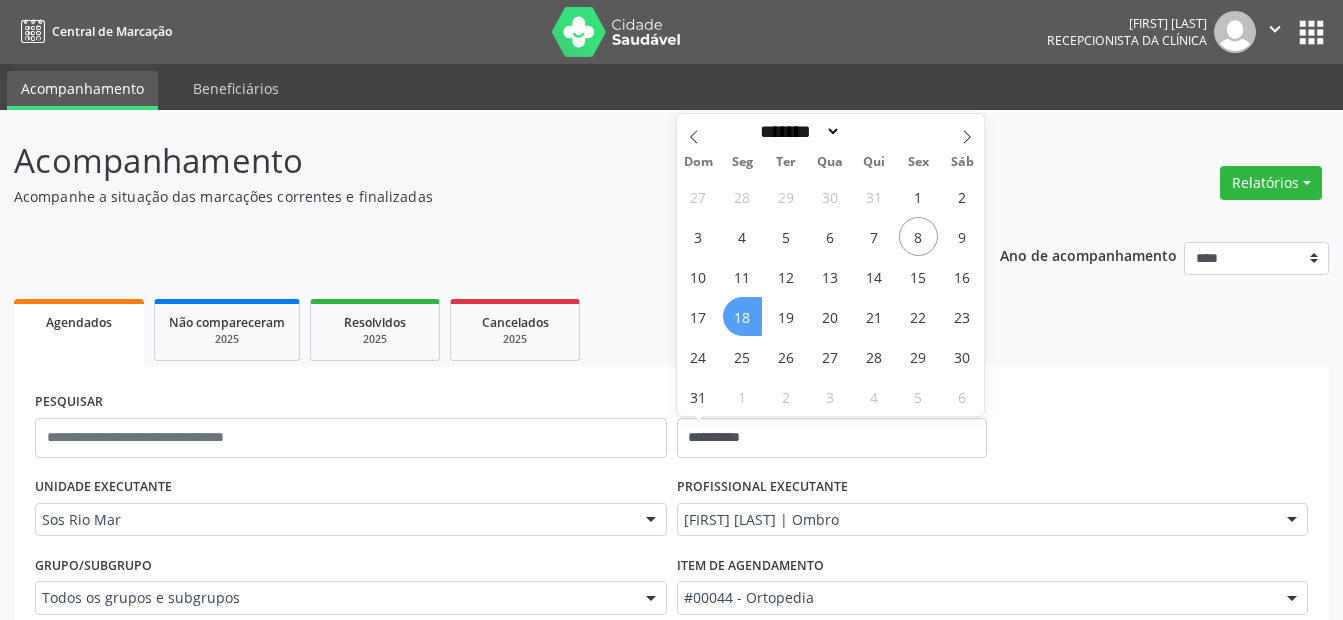 click on "18" at bounding box center (742, 316) 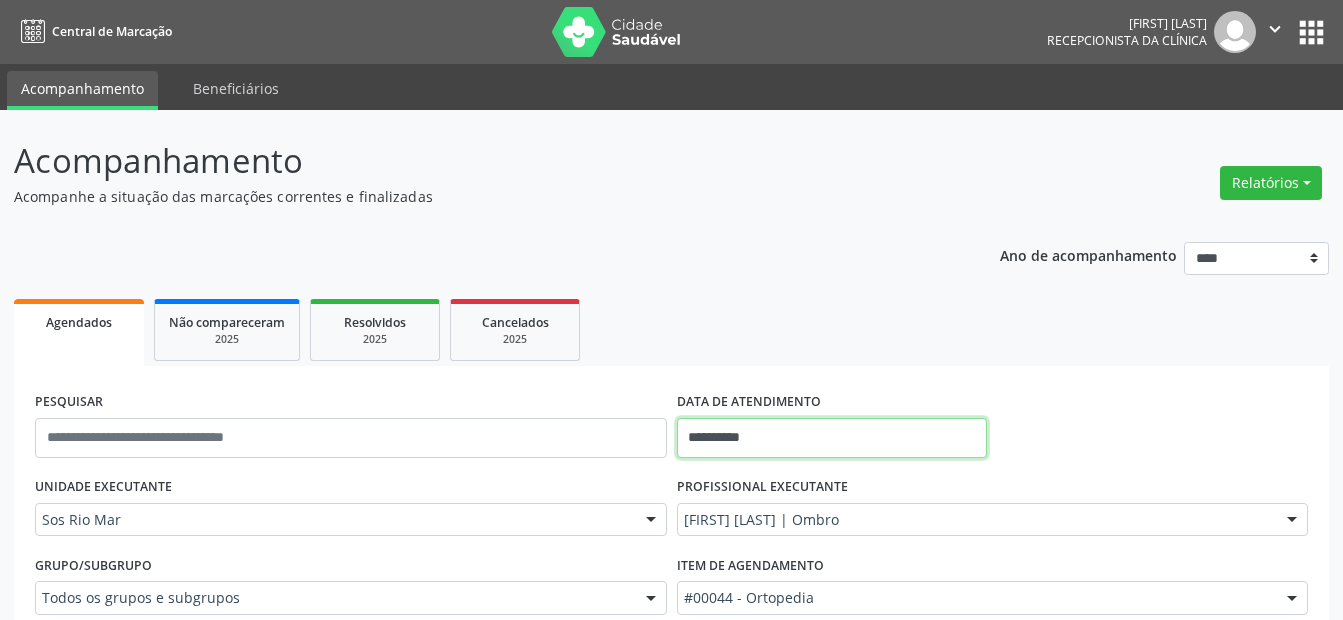 click on "**********" at bounding box center (832, 438) 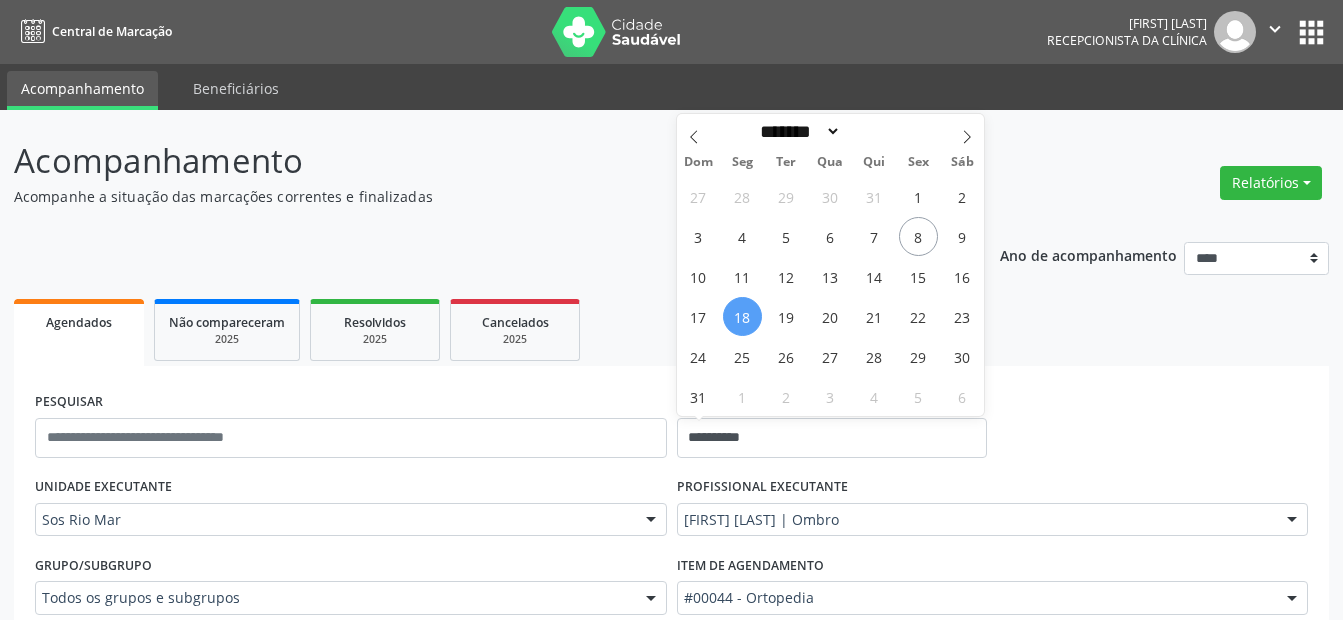 click on "18" at bounding box center (742, 316) 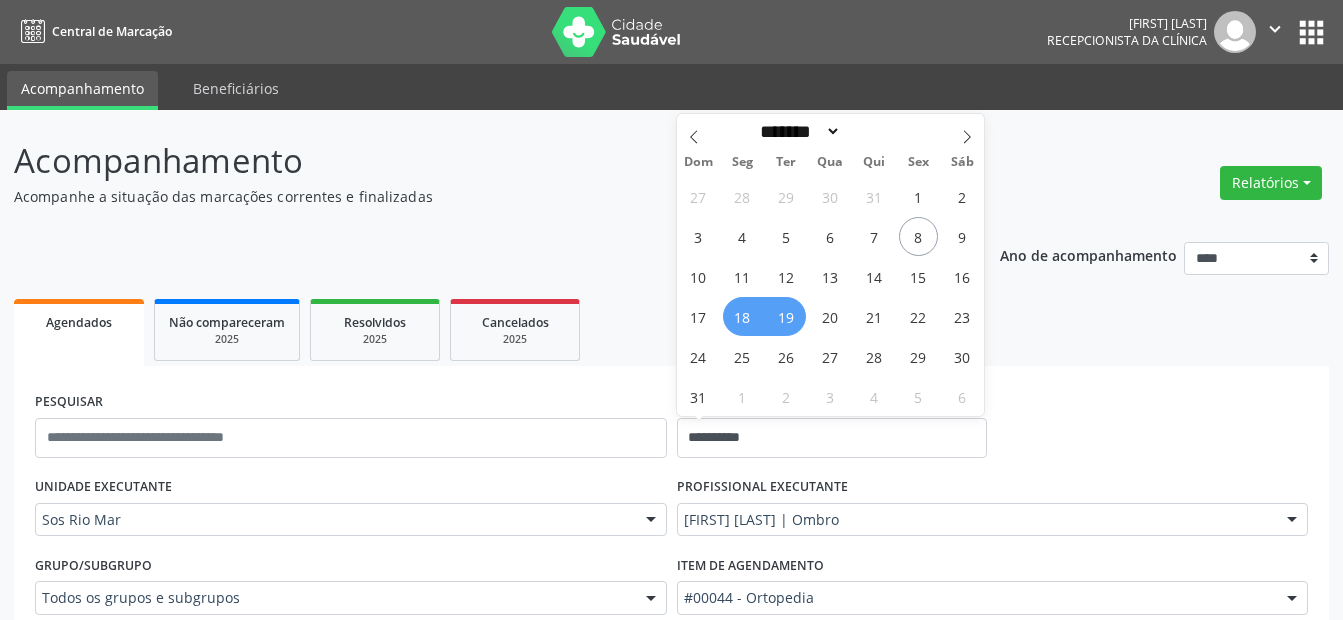 click on "19" at bounding box center [786, 316] 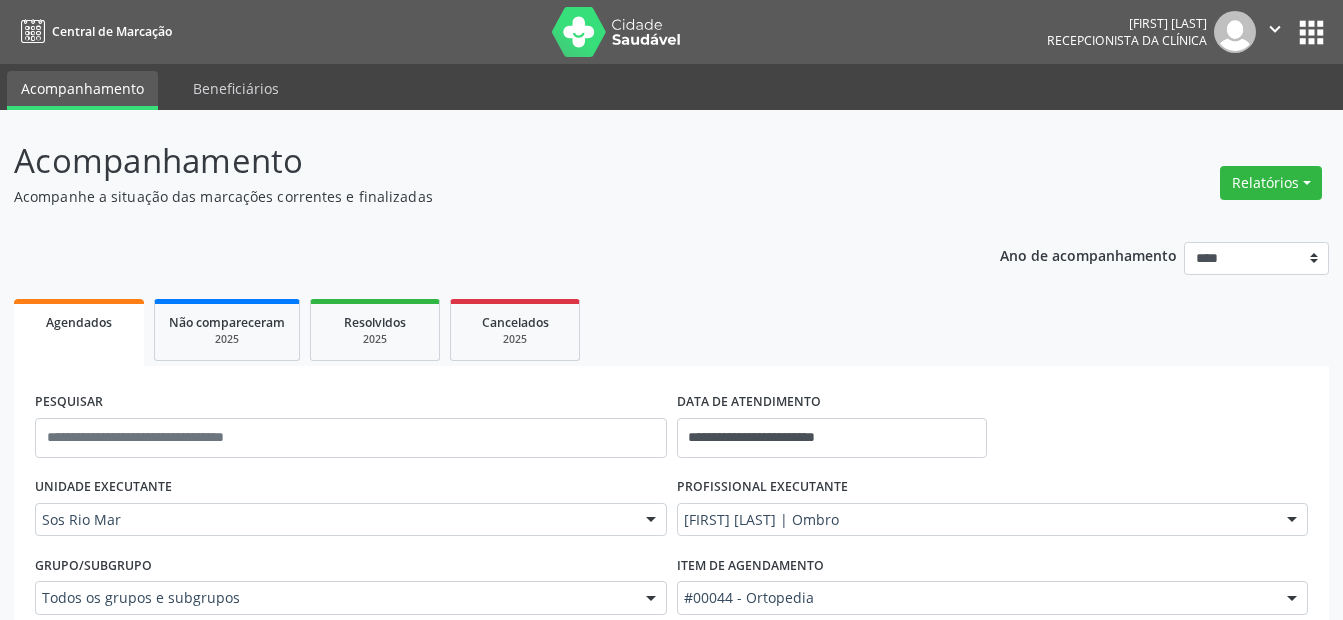 scroll, scrollTop: 300, scrollLeft: 0, axis: vertical 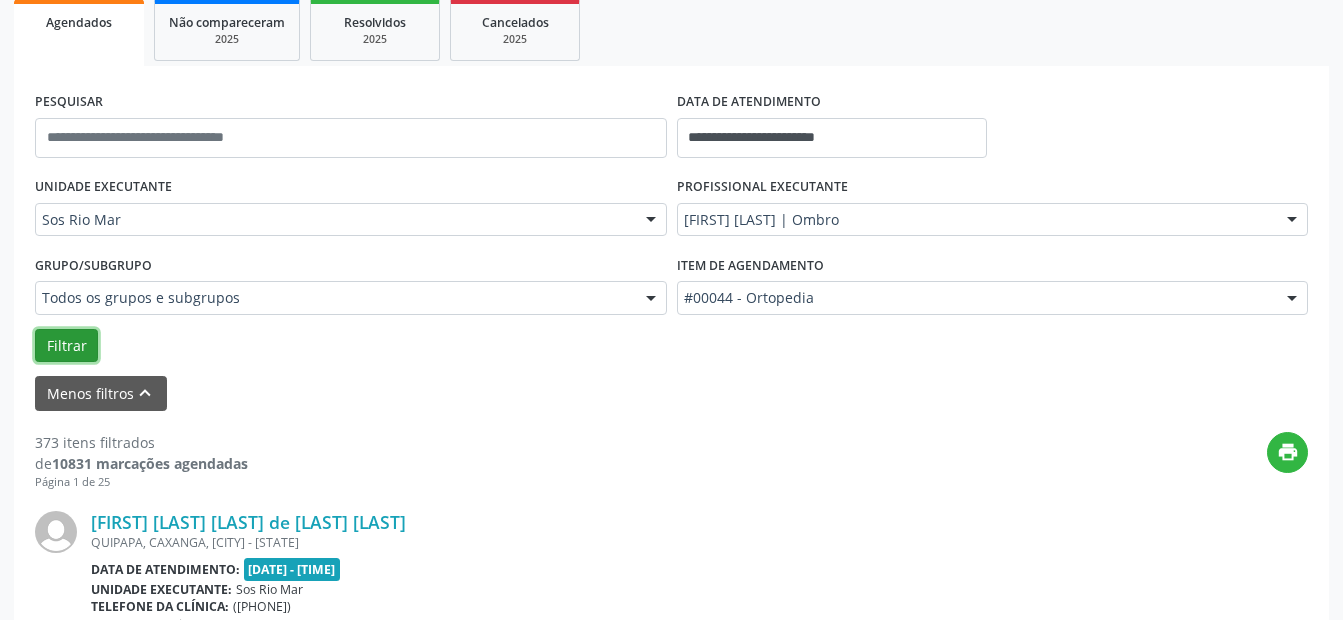 click on "Filtrar" at bounding box center (66, 346) 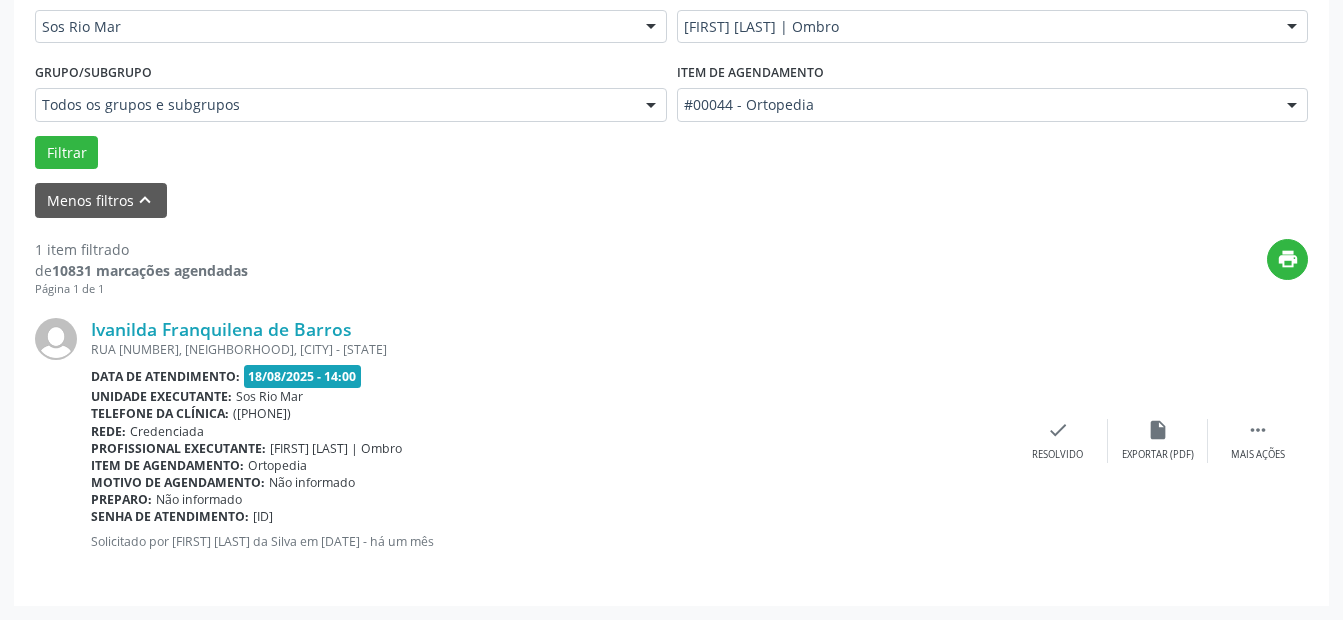 scroll, scrollTop: 193, scrollLeft: 0, axis: vertical 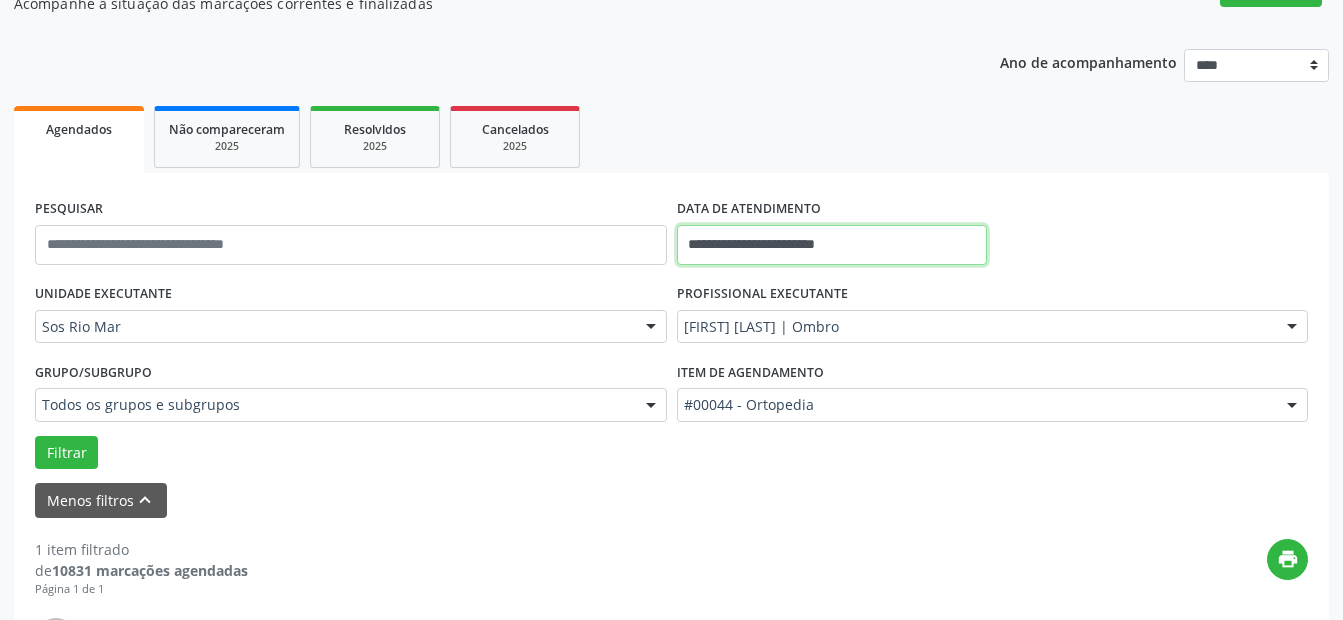 click on "**********" at bounding box center [832, 245] 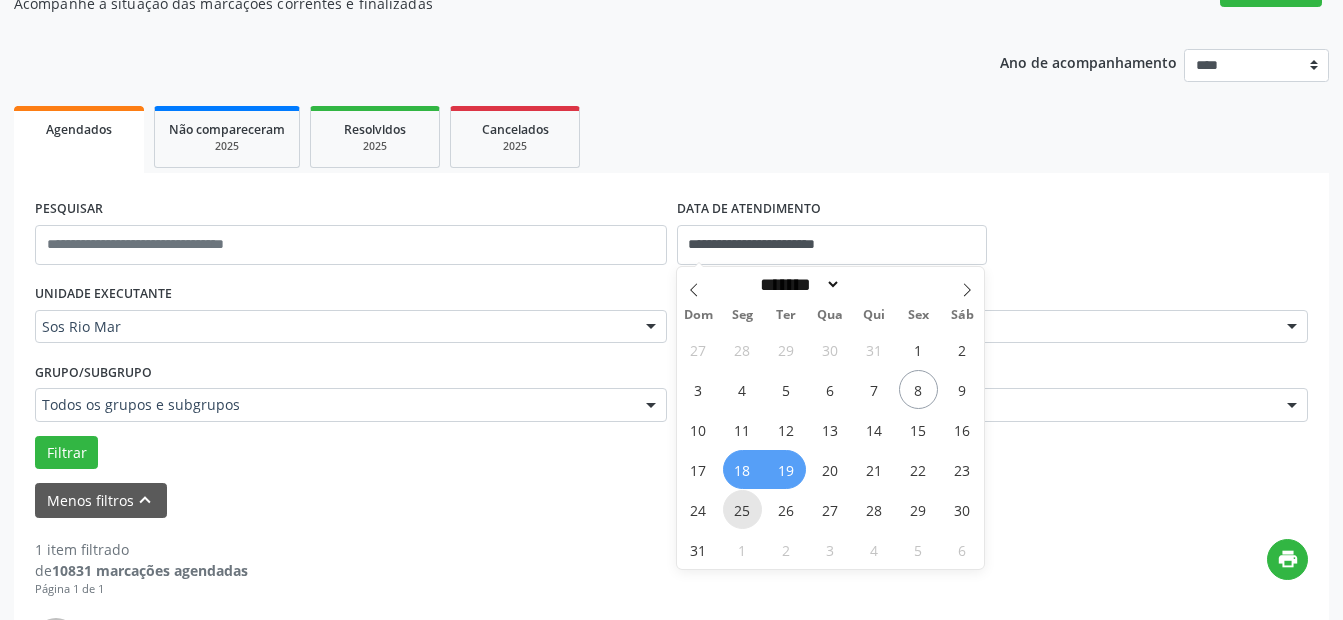 click on "25" at bounding box center (742, 509) 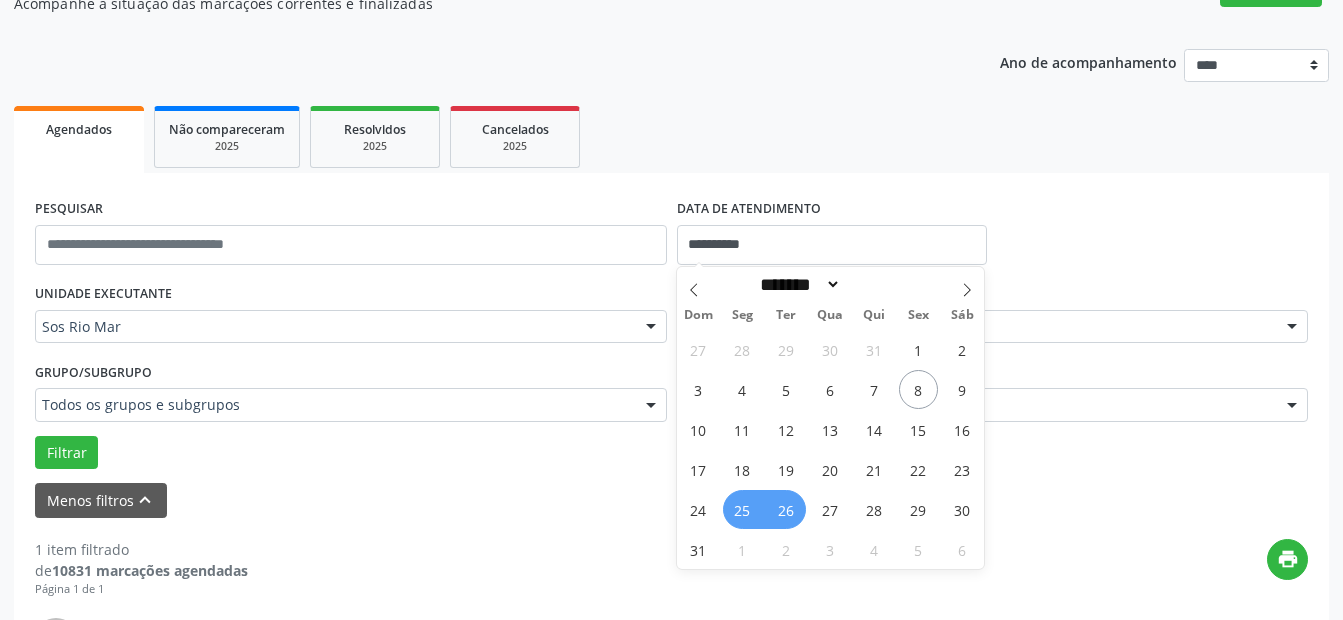 click on "26" at bounding box center (786, 509) 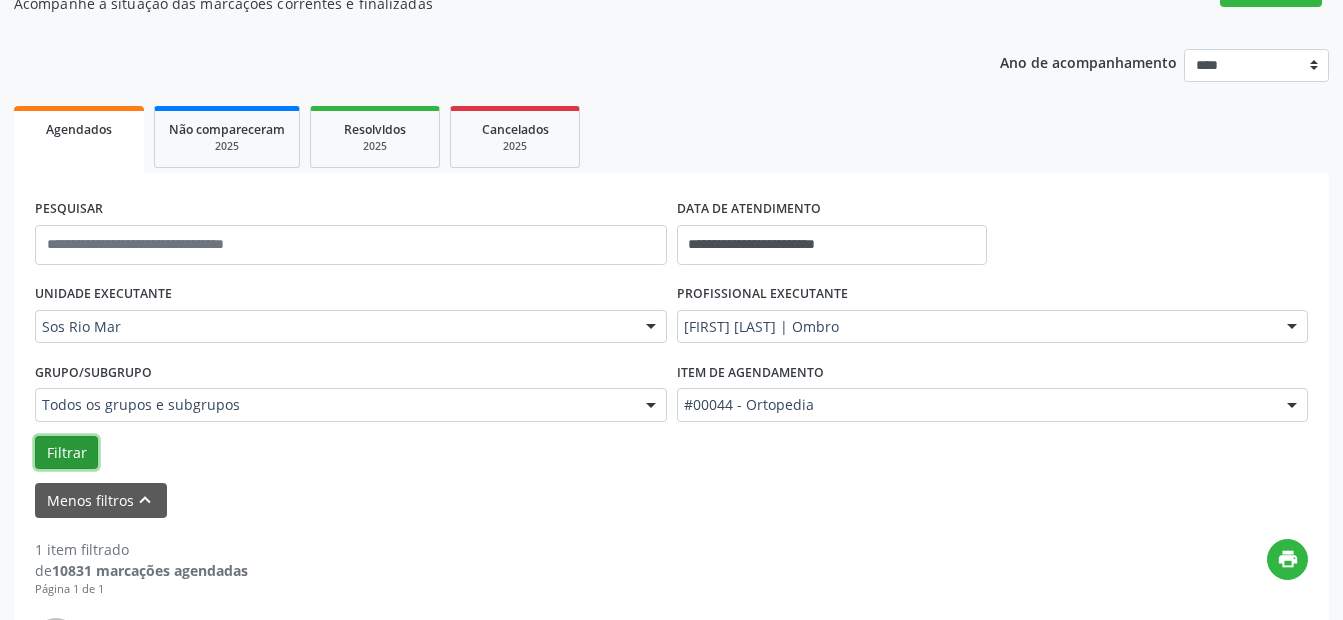 click on "Filtrar" at bounding box center [66, 453] 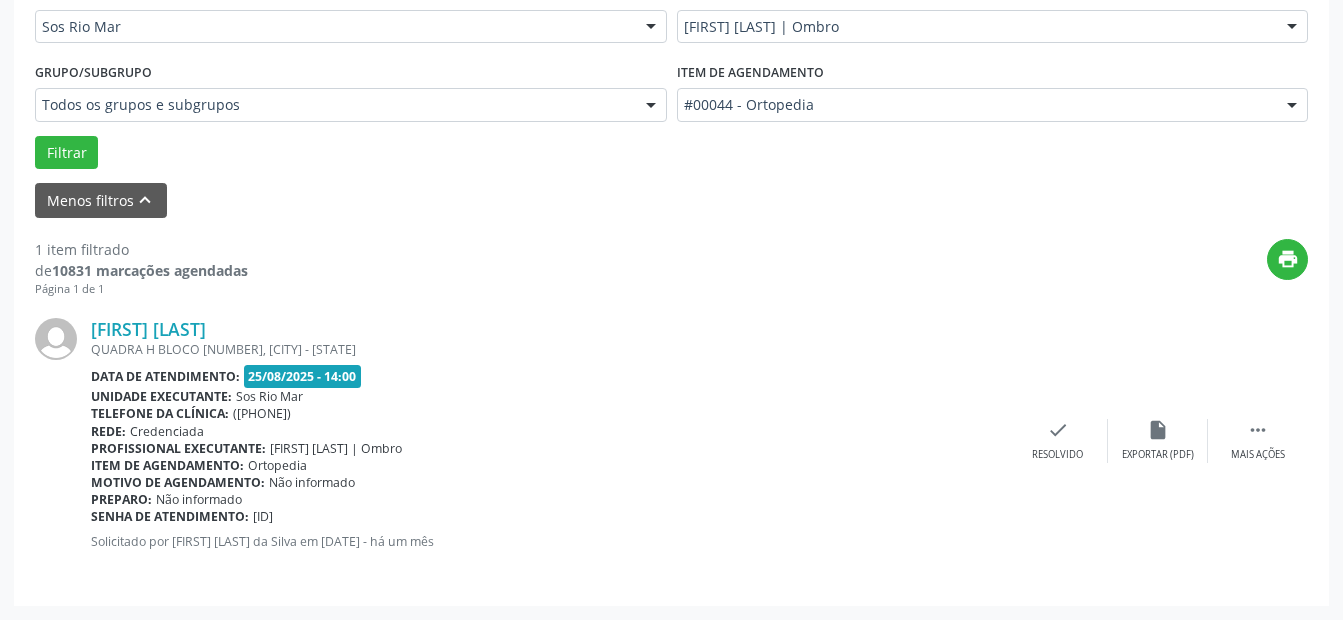 scroll, scrollTop: 193, scrollLeft: 0, axis: vertical 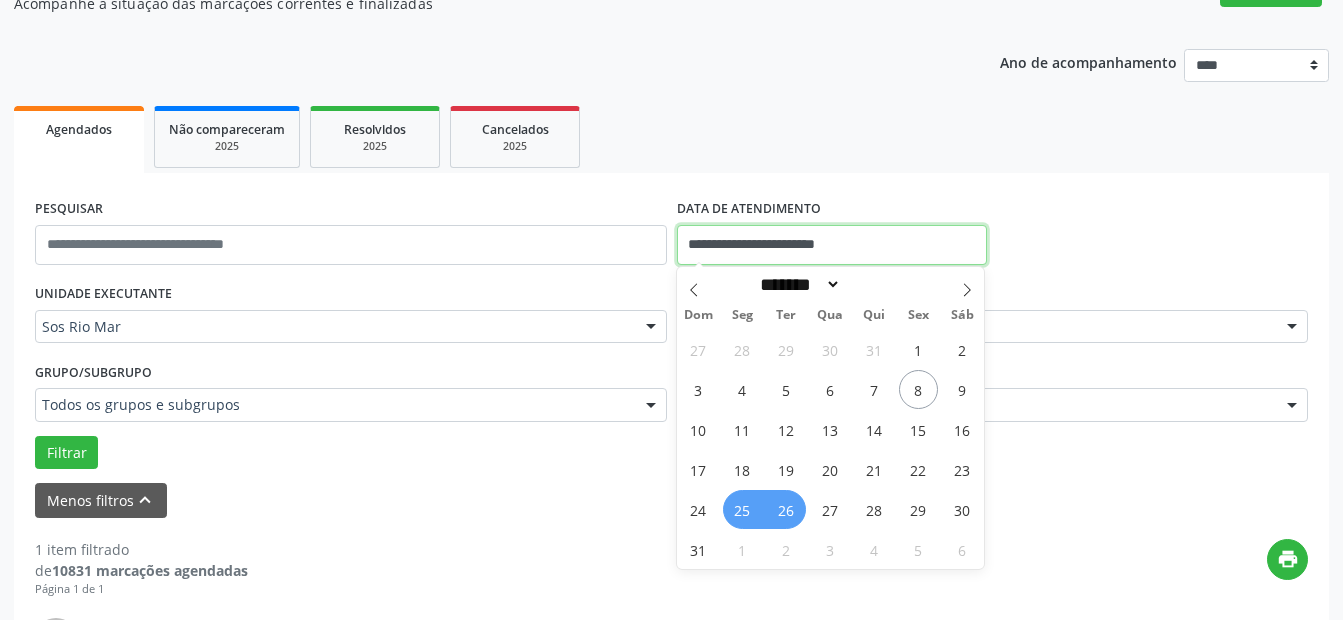 click on "**********" at bounding box center [832, 245] 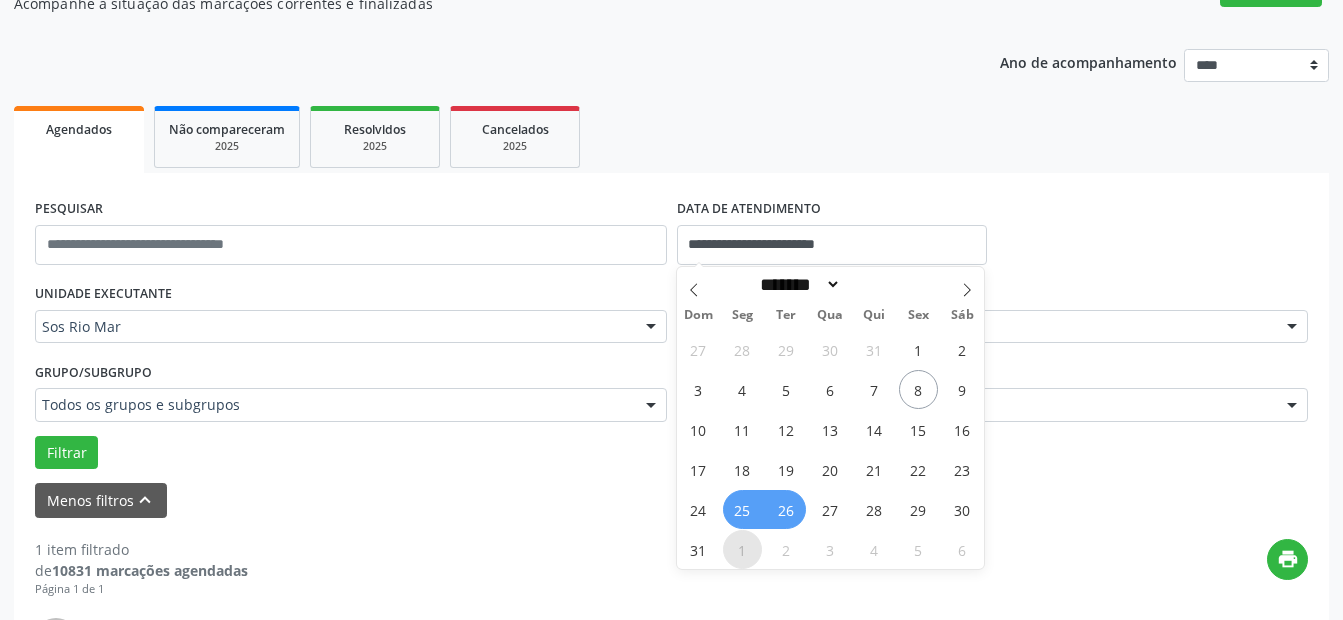 click on "1" at bounding box center (742, 549) 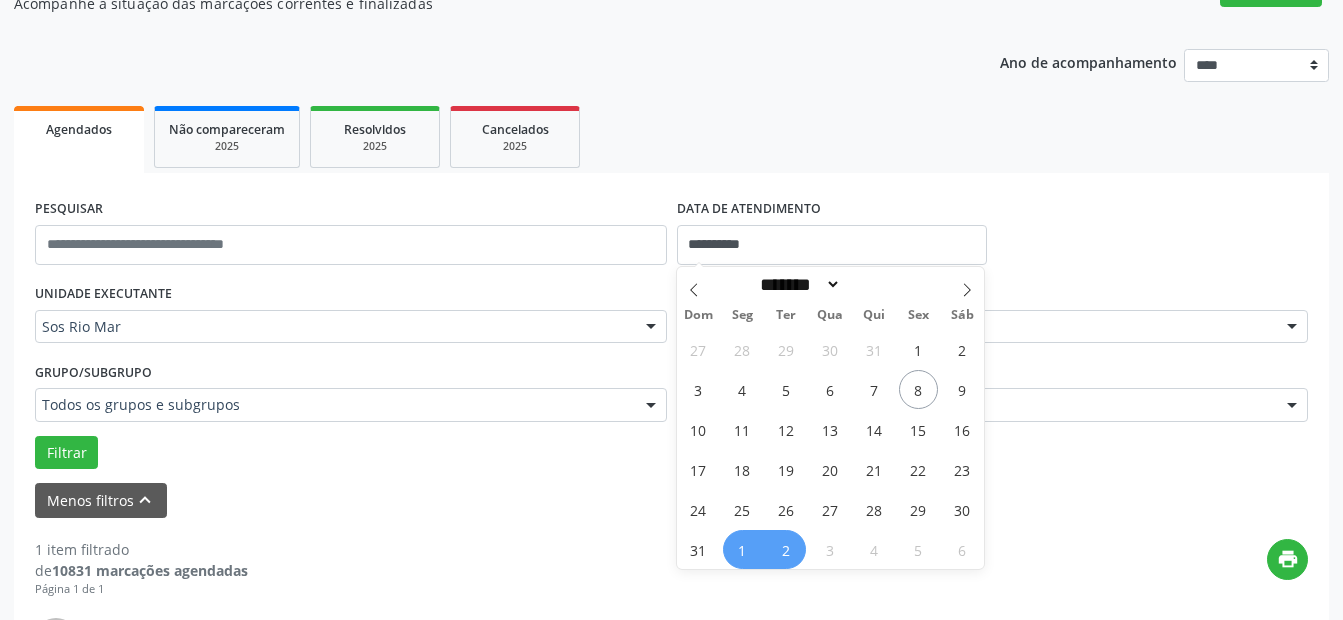 click on "2" at bounding box center [786, 549] 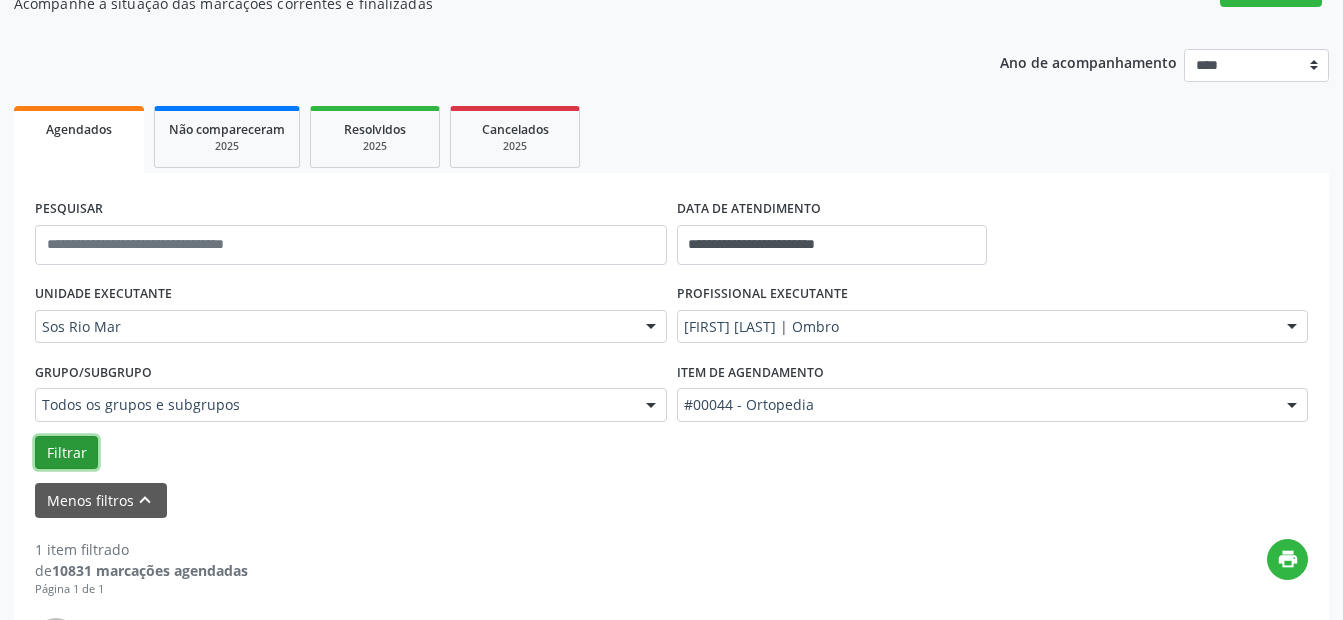 click on "Filtrar" at bounding box center [66, 453] 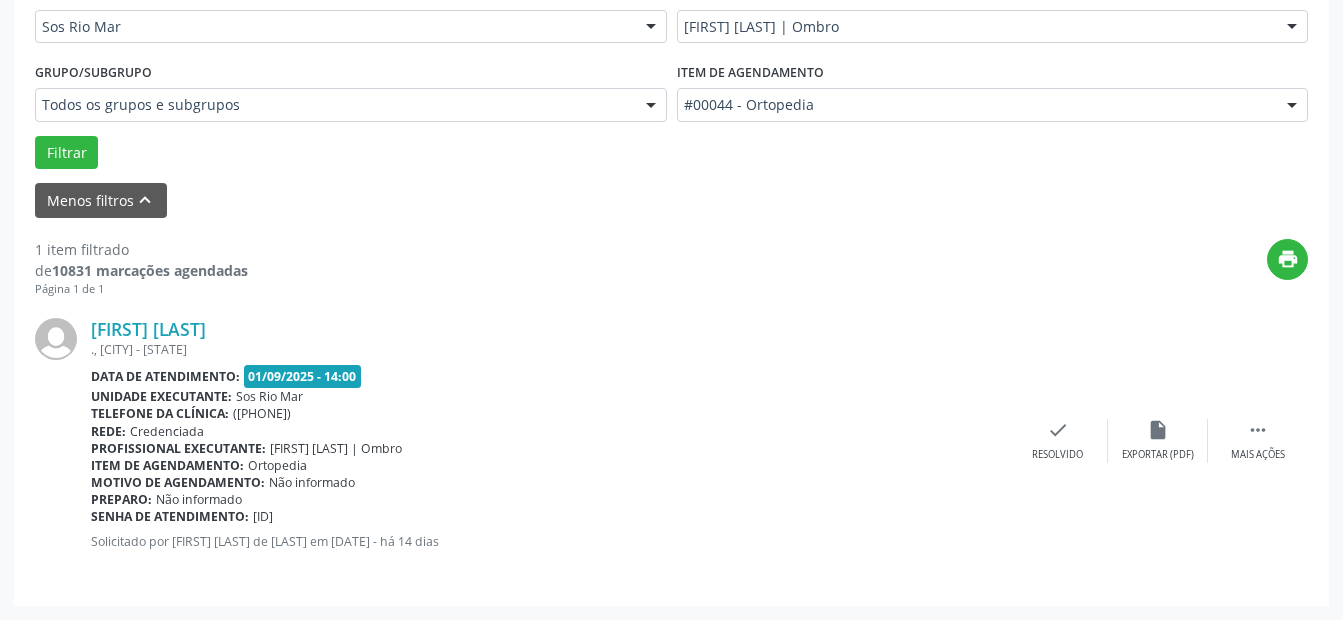 scroll, scrollTop: 193, scrollLeft: 0, axis: vertical 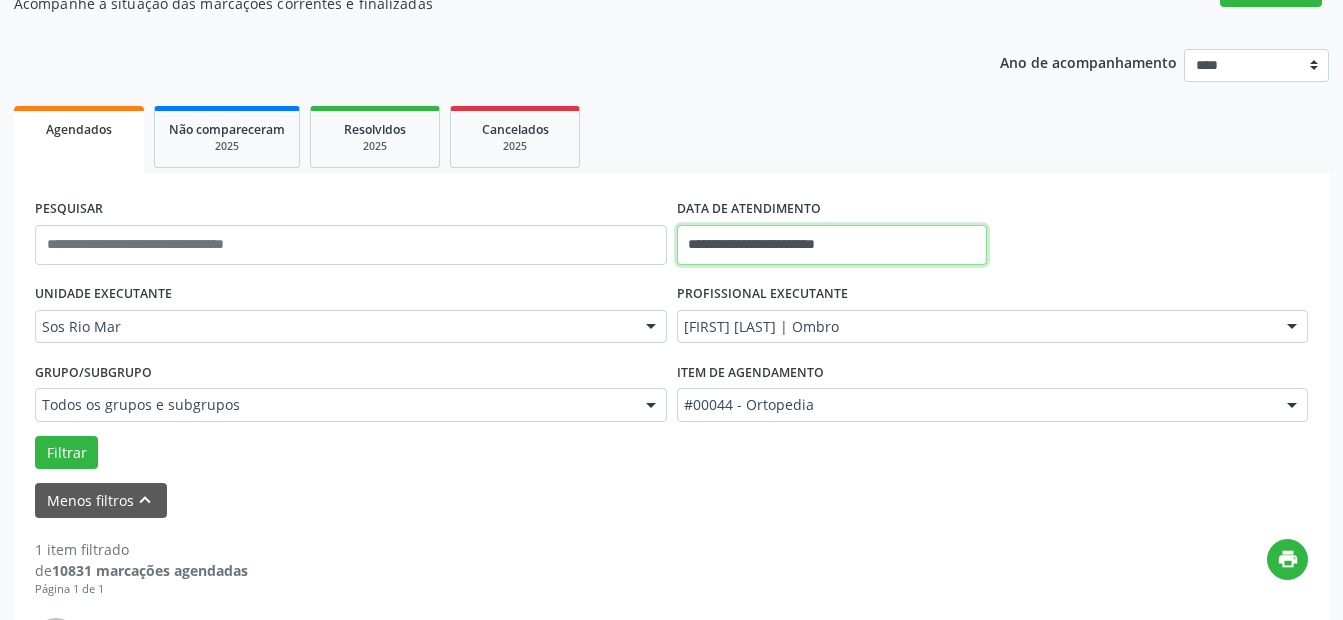 click on "**********" at bounding box center (832, 245) 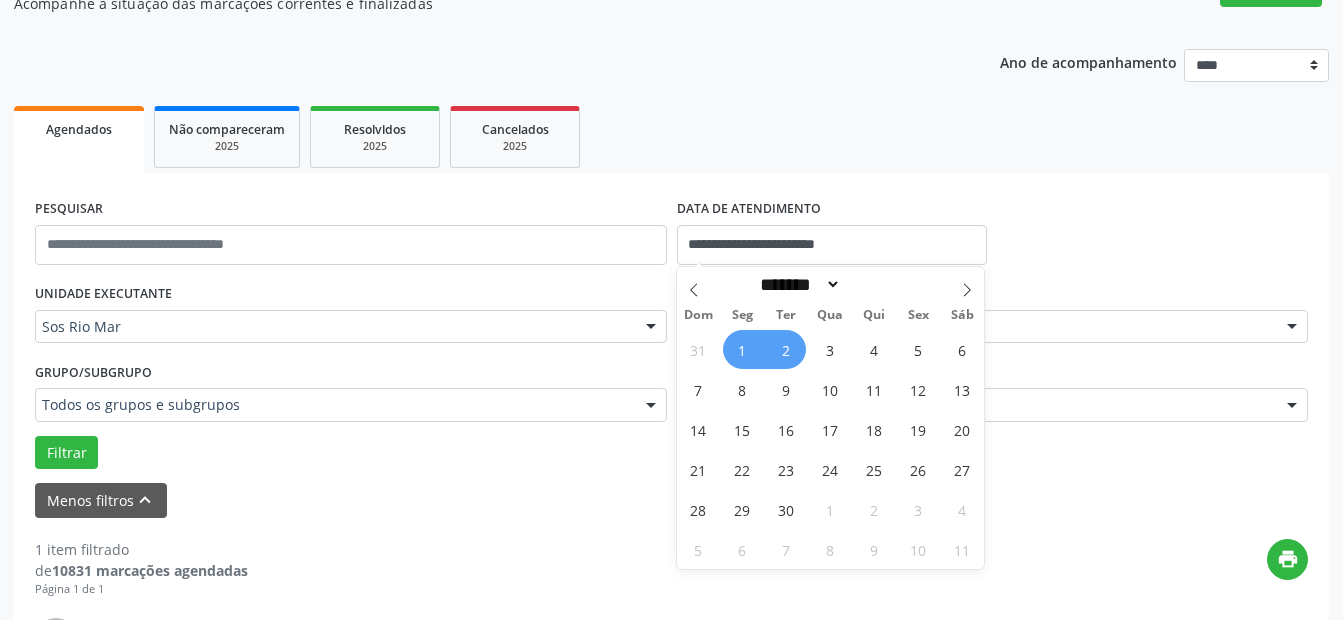 click on "31 1 2 3 4 5 6 7 8 9 10 11 12 13 14 15 16 17 18 19 20 21 22 23 24 25 26 27 28 29 30 1 2 3 4 5 6 7 8 9 10 11" at bounding box center (831, 449) 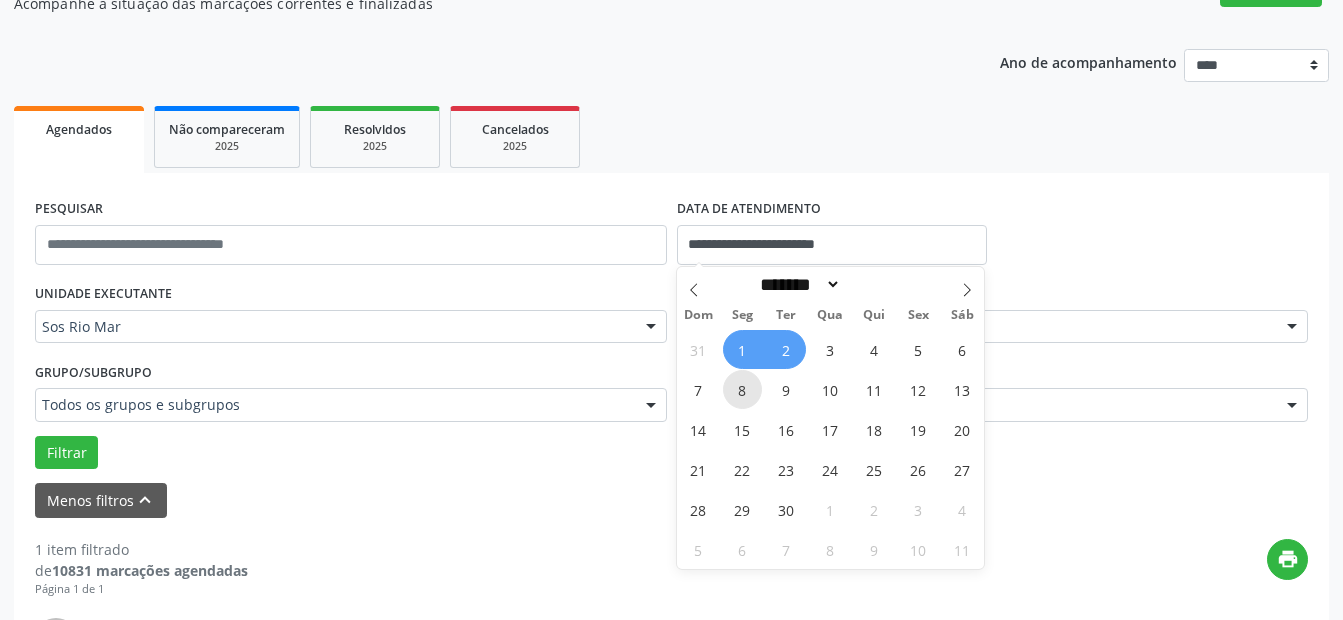 click on "8" at bounding box center [742, 389] 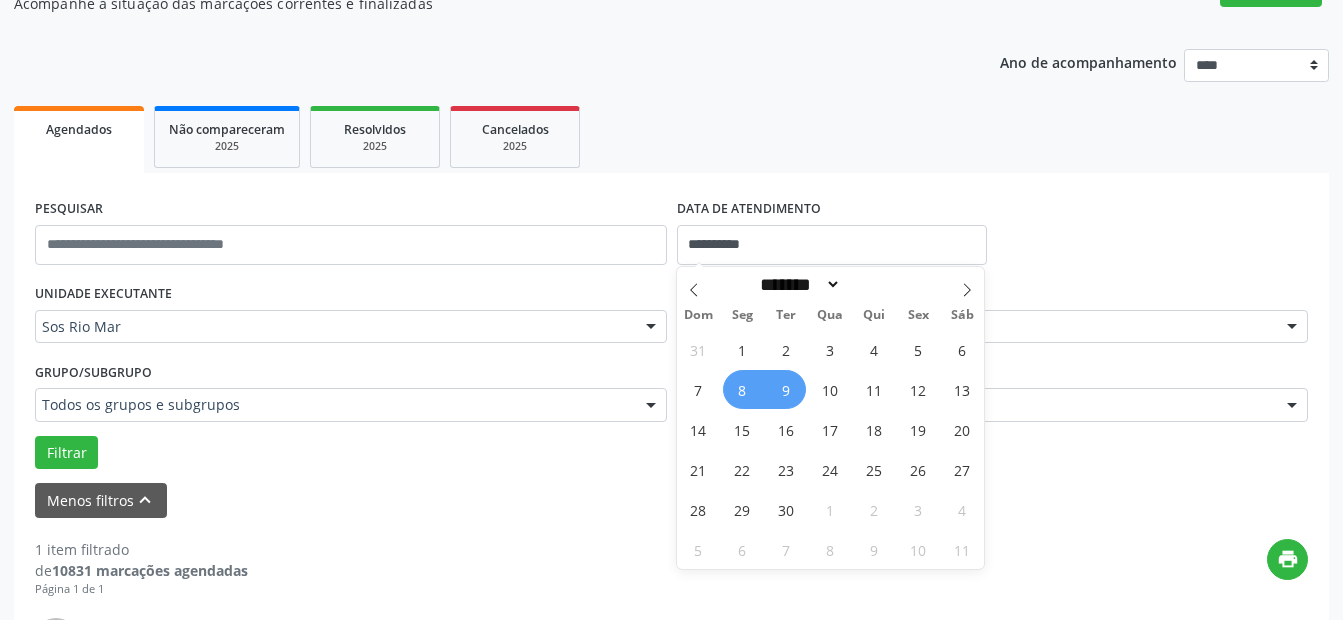 click on "9" at bounding box center (786, 389) 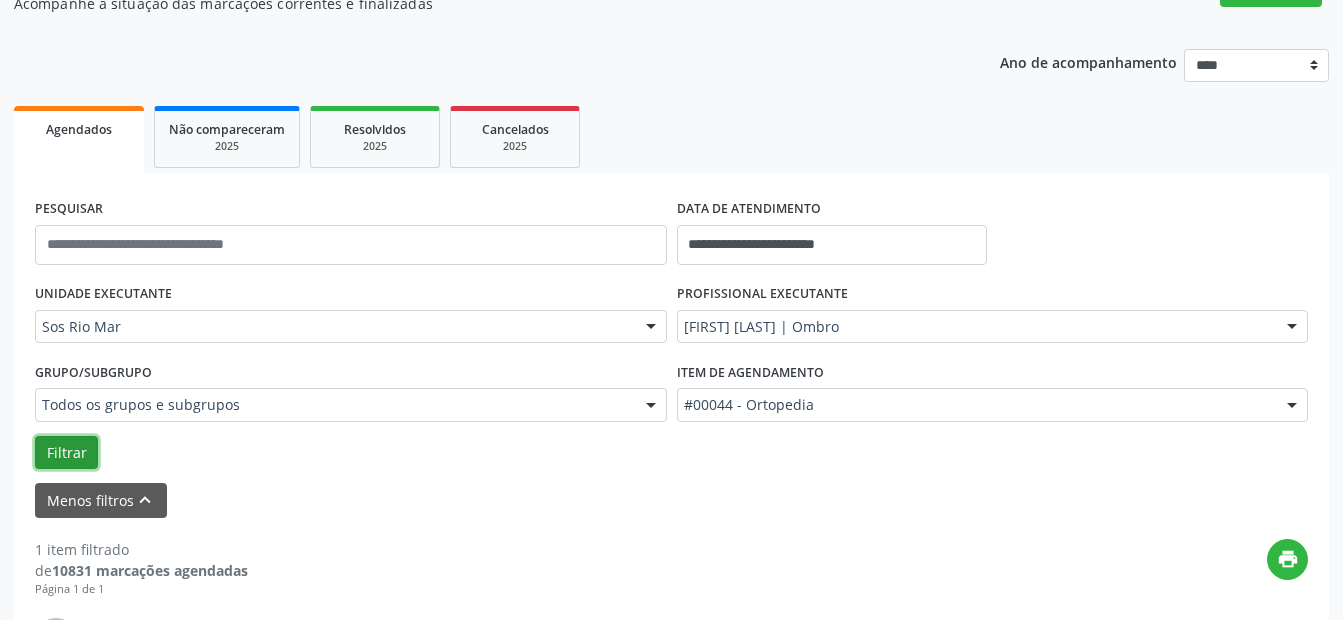 click on "Filtrar" at bounding box center [66, 453] 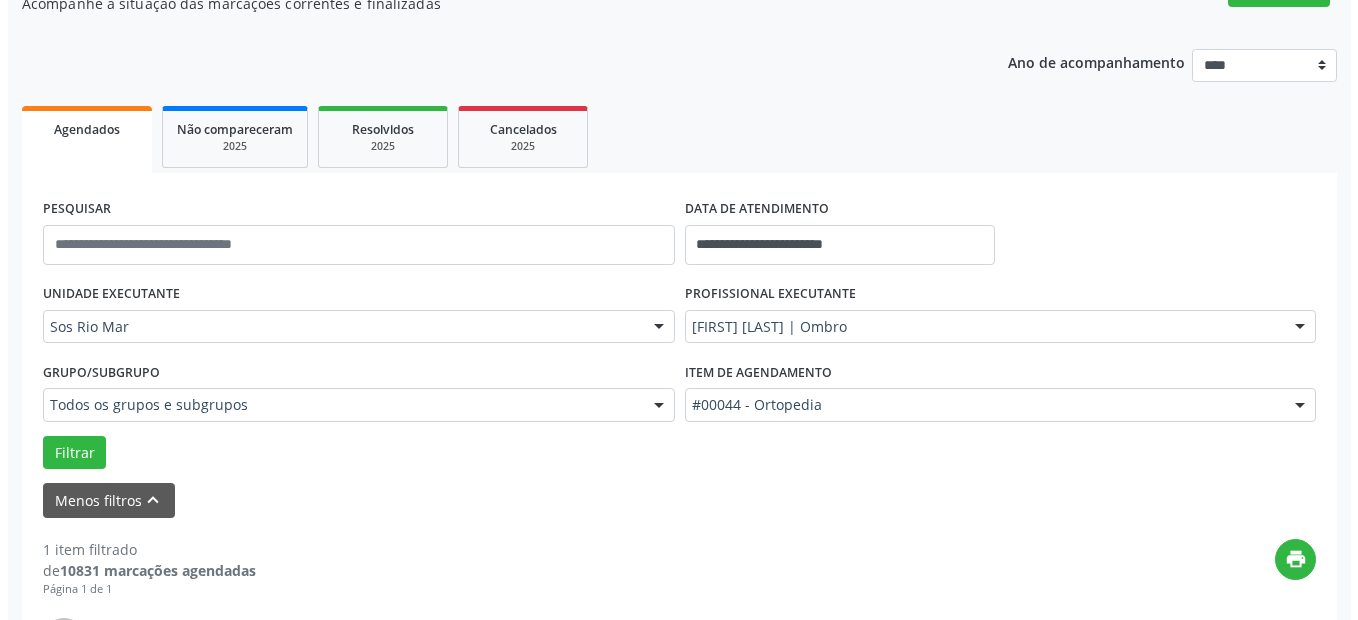 scroll, scrollTop: 493, scrollLeft: 0, axis: vertical 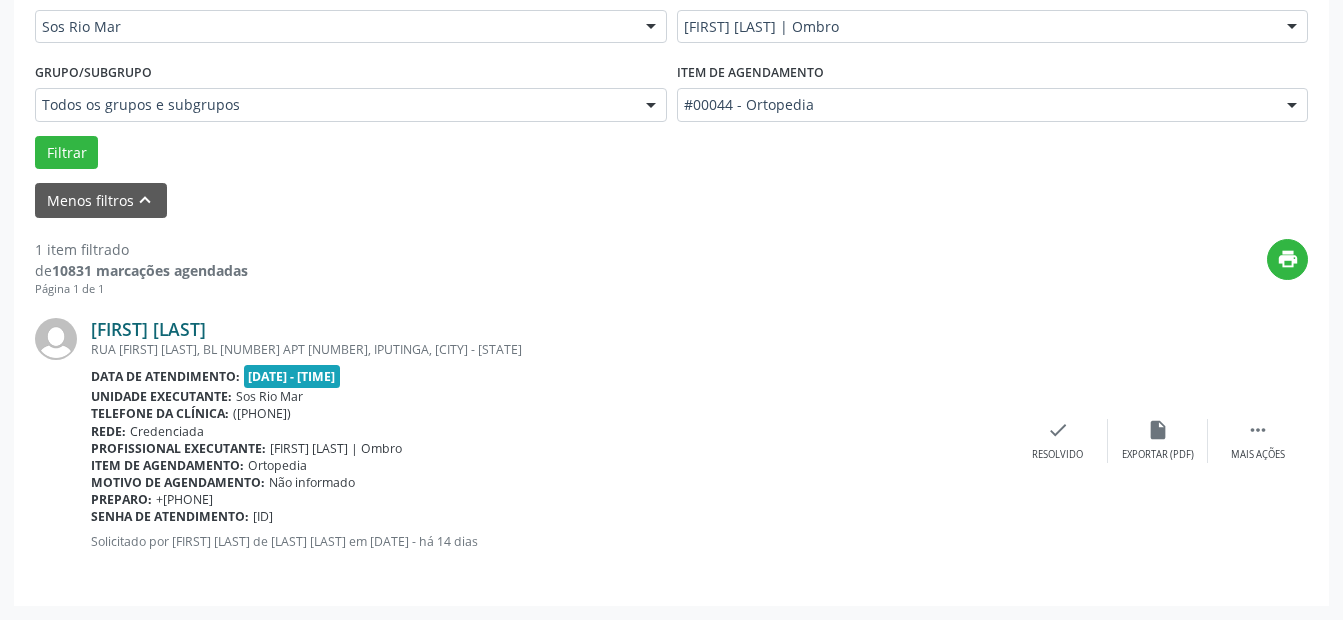 click on "[FIRST] [LAST]" at bounding box center [148, 329] 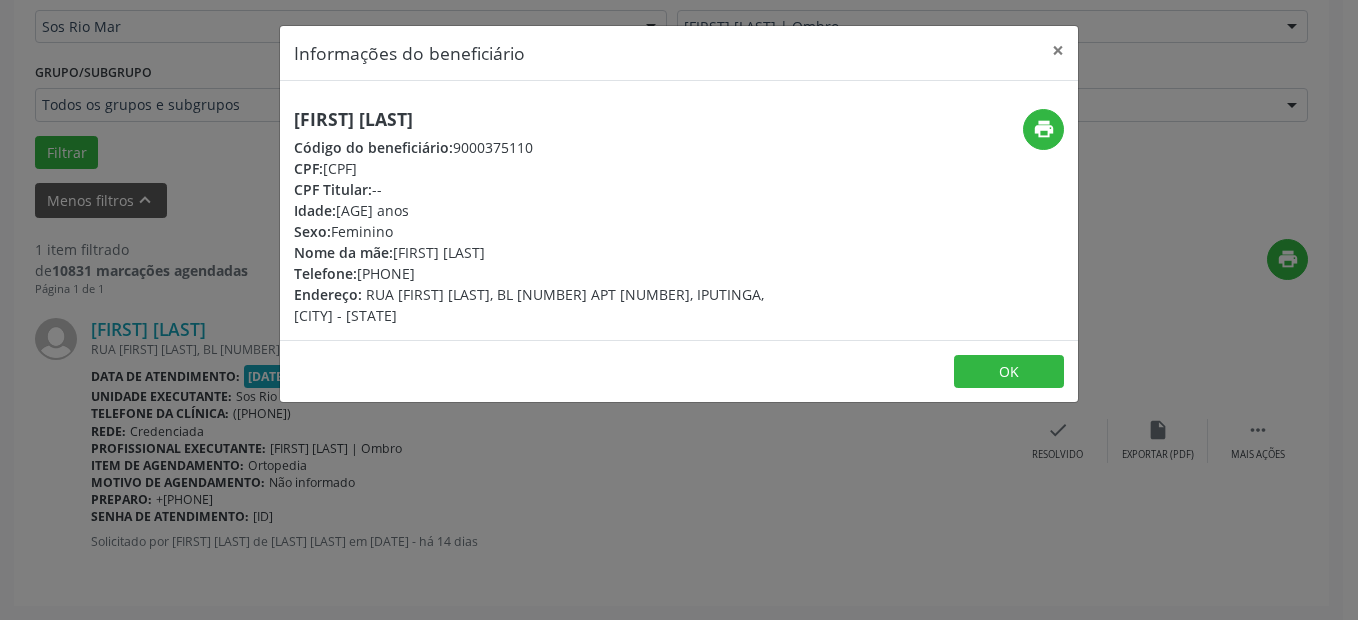 drag, startPoint x: 294, startPoint y: 122, endPoint x: 569, endPoint y: 125, distance: 275.01636 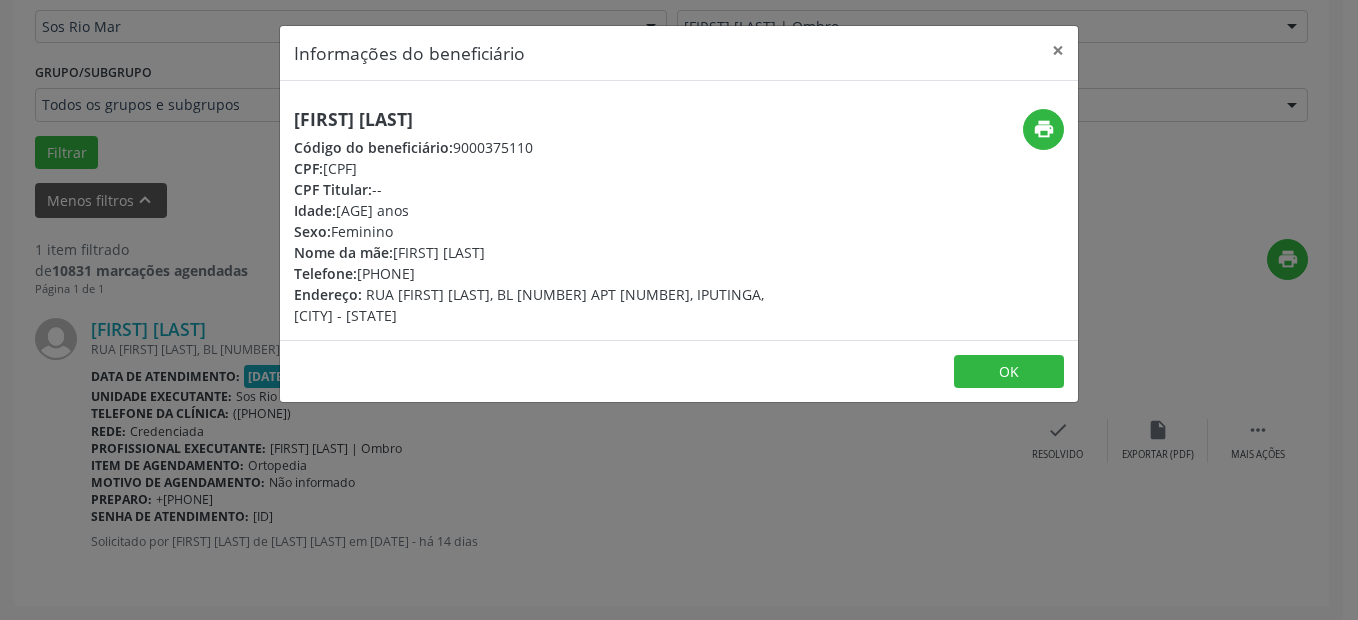 drag, startPoint x: 326, startPoint y: 171, endPoint x: 441, endPoint y: 171, distance: 115 